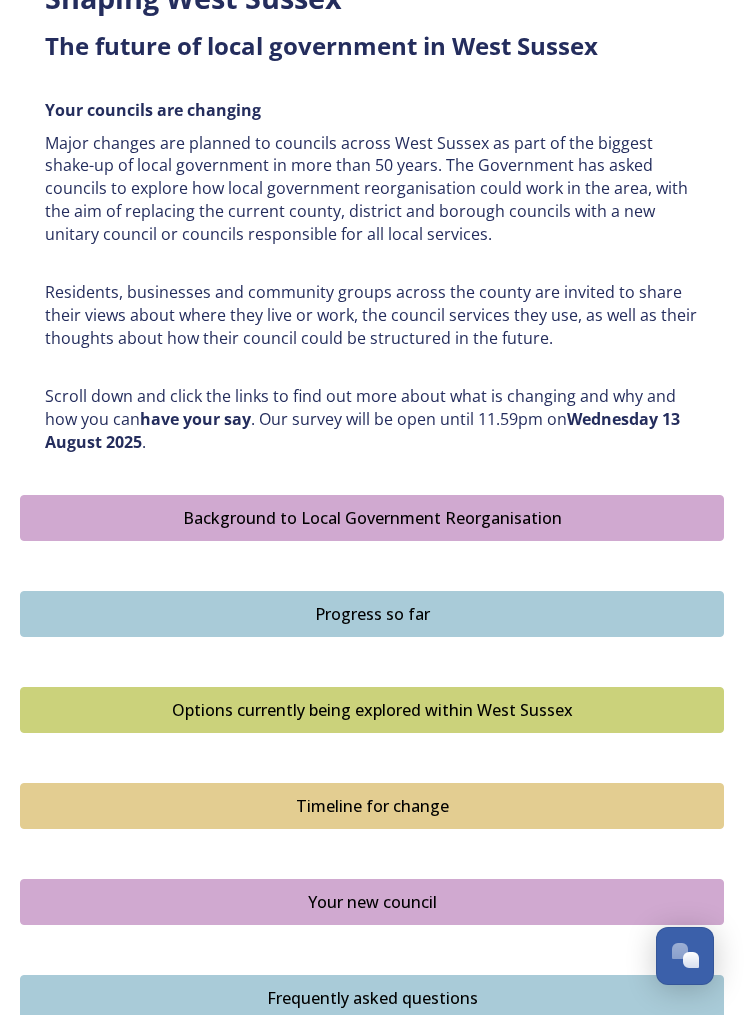 scroll, scrollTop: 821, scrollLeft: 0, axis: vertical 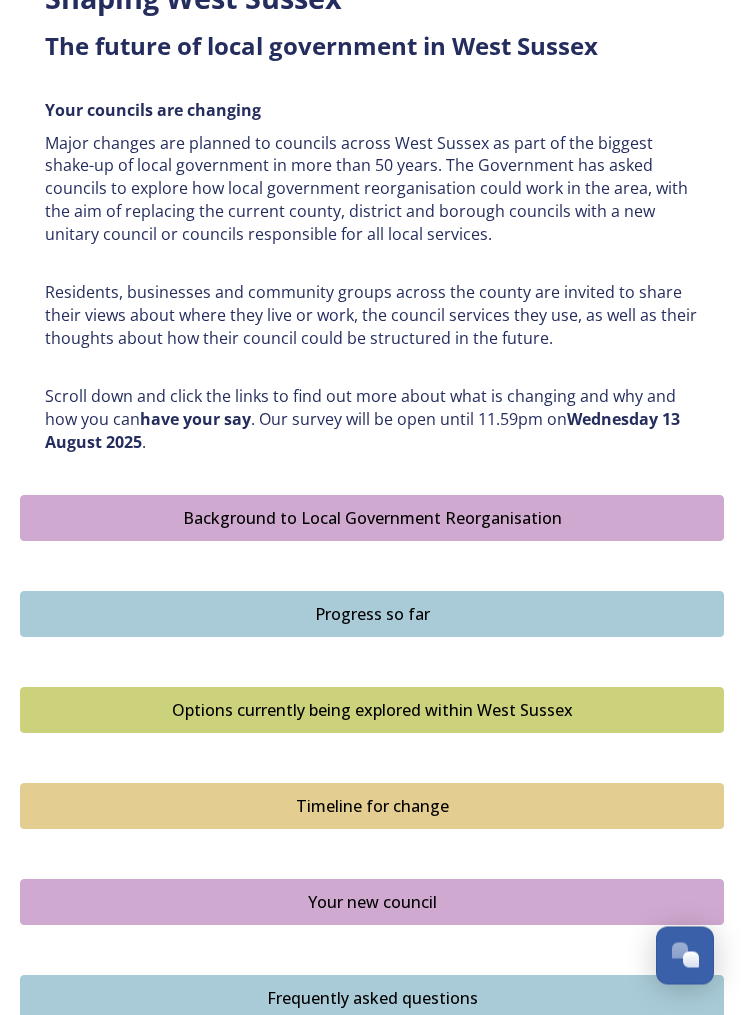 click on "Options currently being explored within West Sussex" at bounding box center (372, 711) 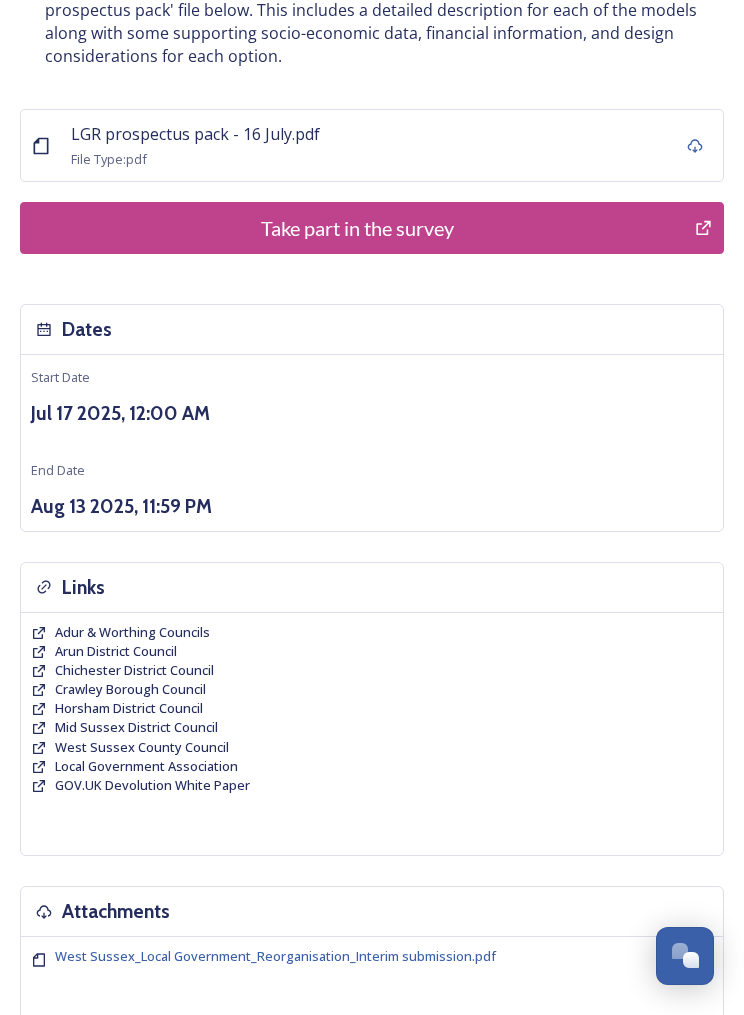 scroll, scrollTop: 4667, scrollLeft: 0, axis: vertical 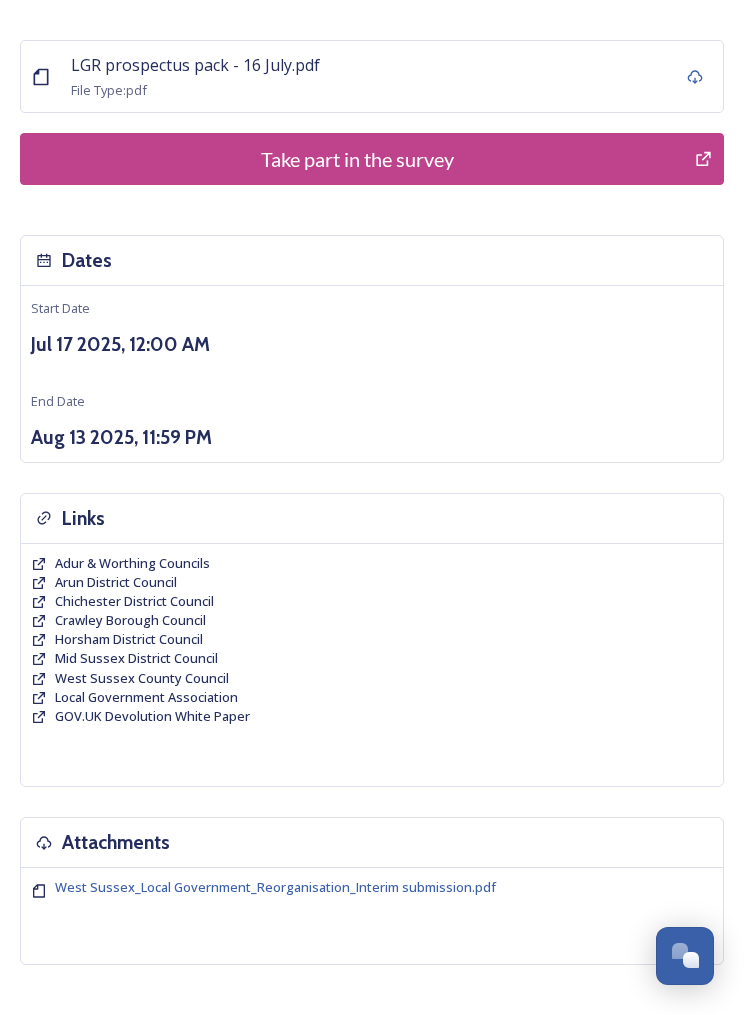 click on "Take part in the survey" at bounding box center (357, 159) 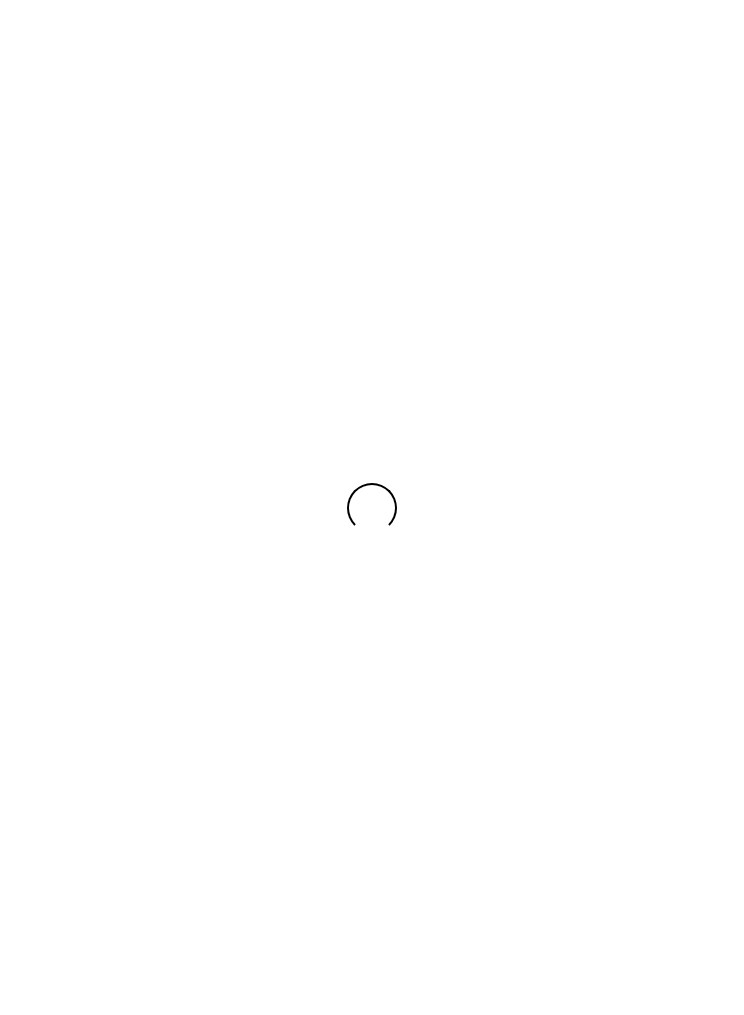 scroll, scrollTop: 0, scrollLeft: 0, axis: both 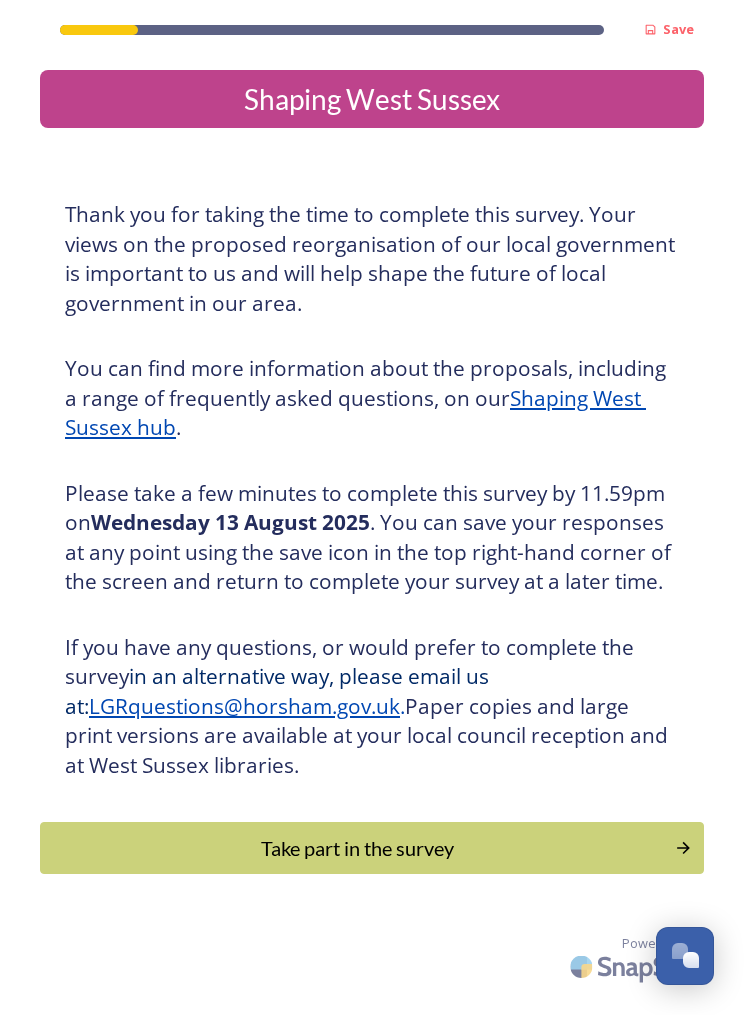 click on "Take part in the survey" at bounding box center (357, 848) 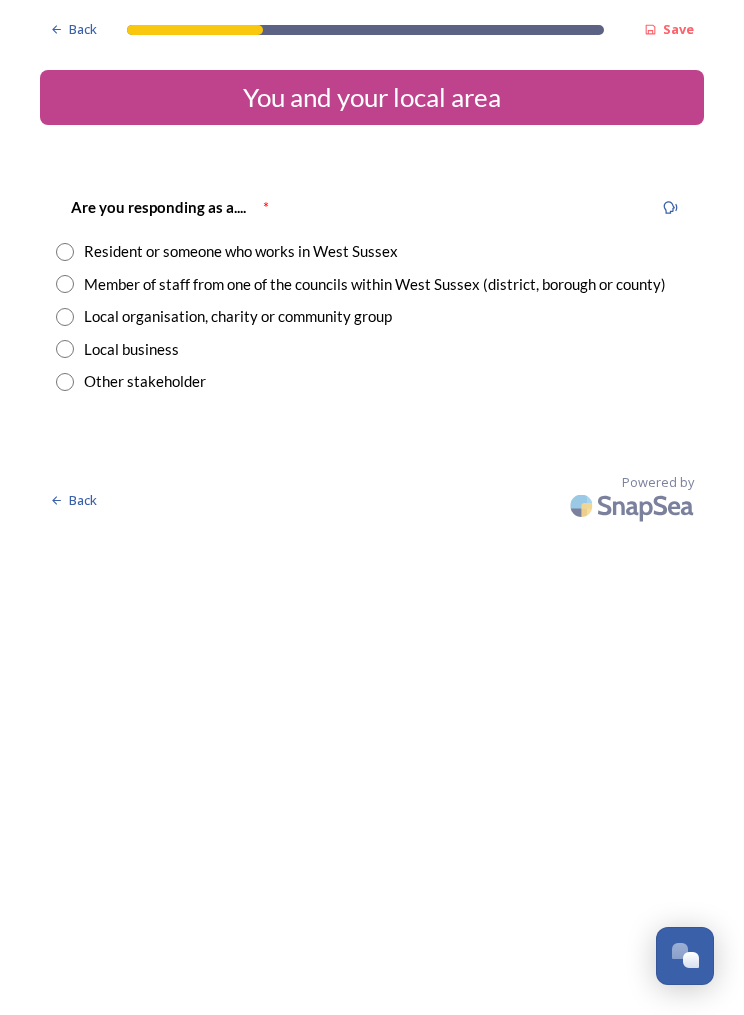 click at bounding box center (65, 252) 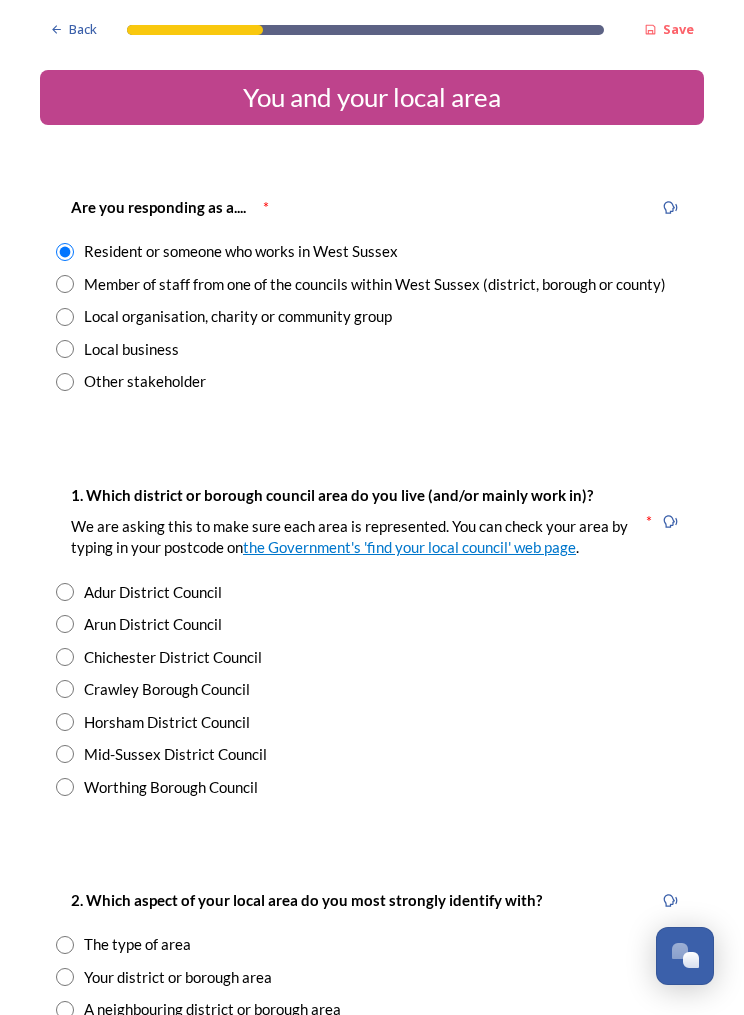 click at bounding box center (65, 624) 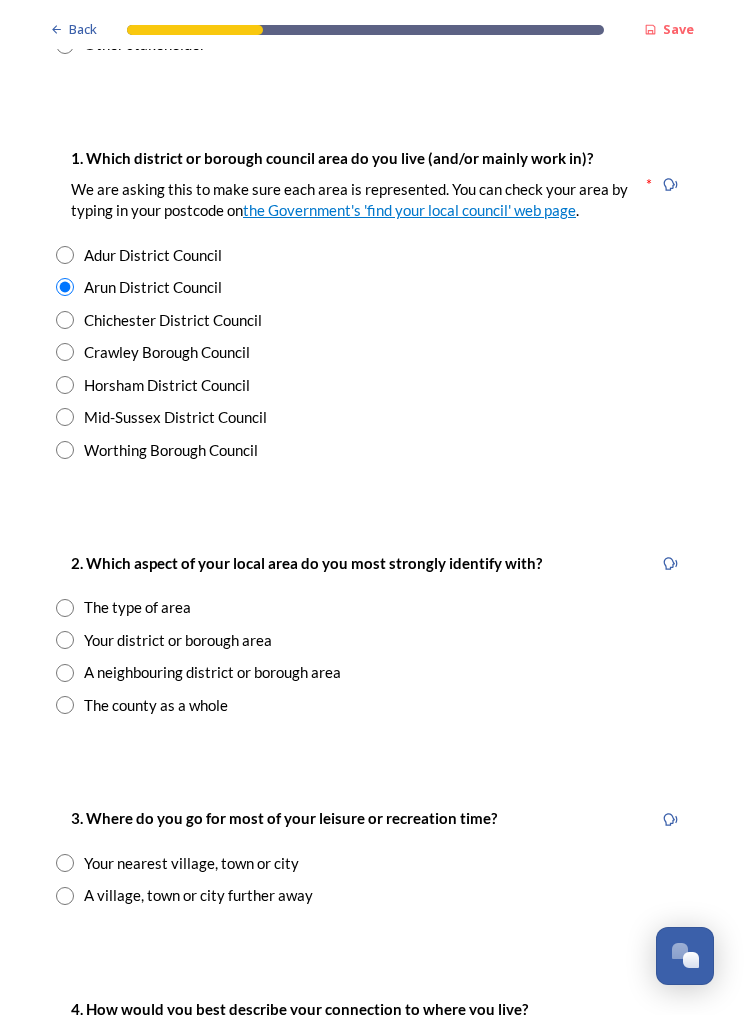 scroll, scrollTop: 339, scrollLeft: 0, axis: vertical 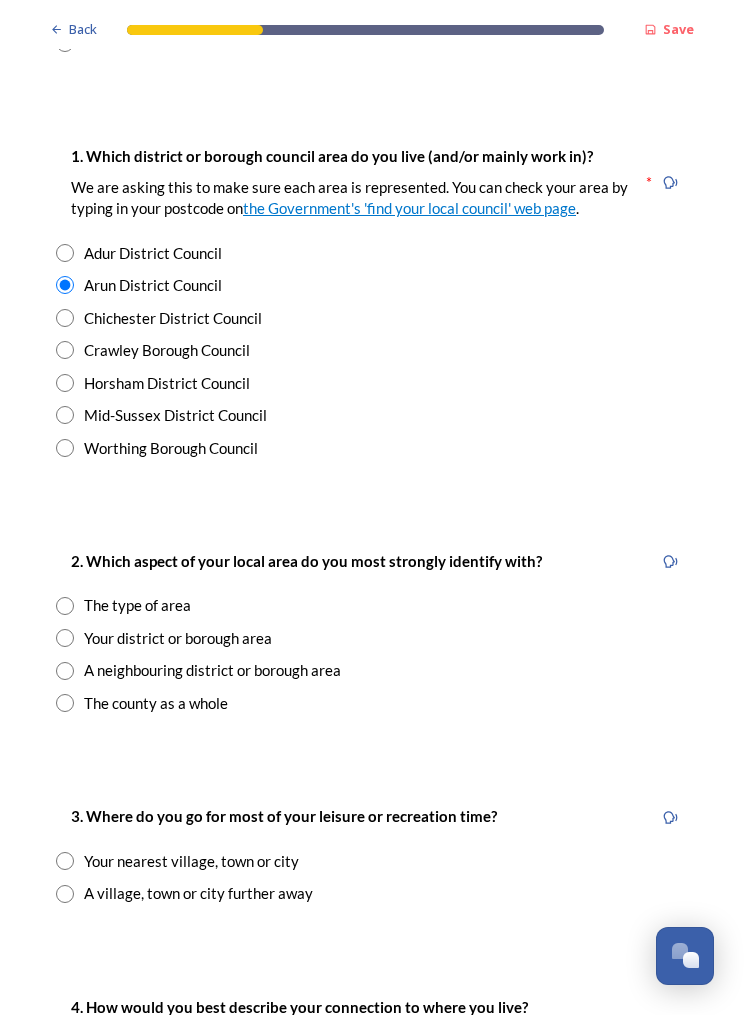 click at bounding box center (65, 638) 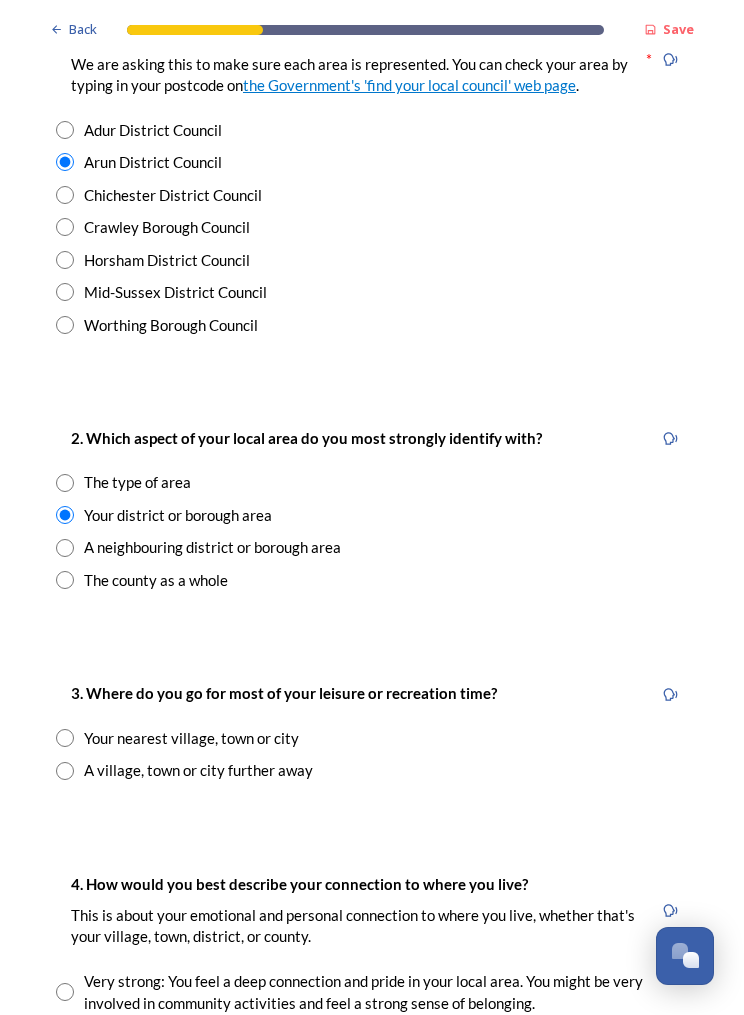 scroll, scrollTop: 465, scrollLeft: 0, axis: vertical 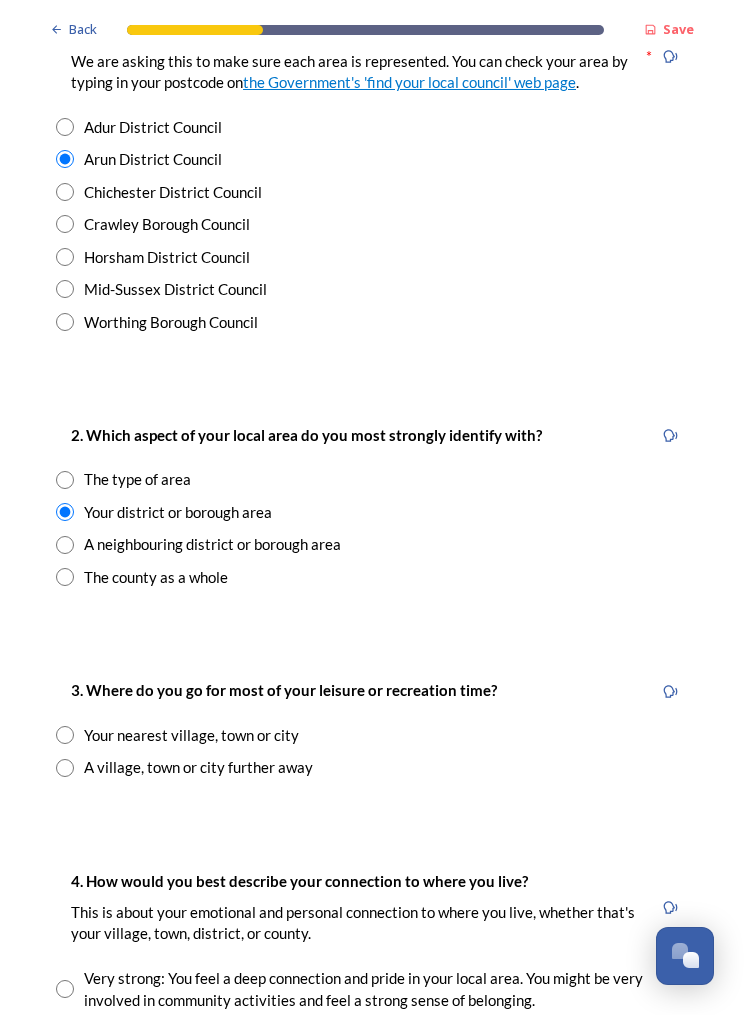 click at bounding box center (65, 735) 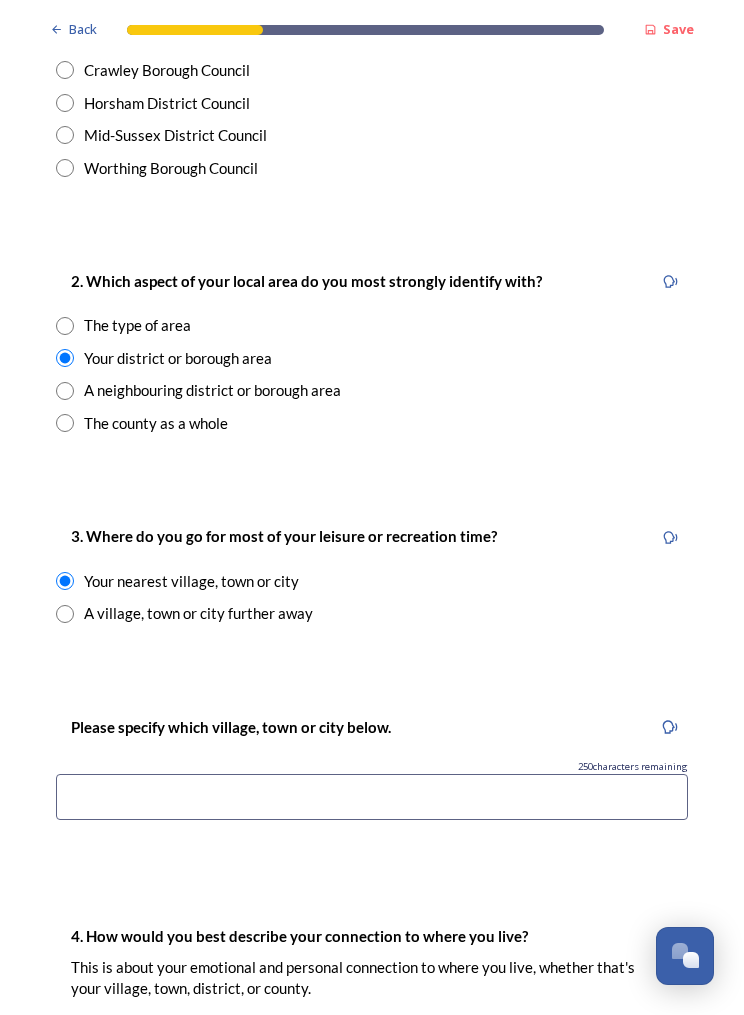 scroll, scrollTop: 623, scrollLeft: 0, axis: vertical 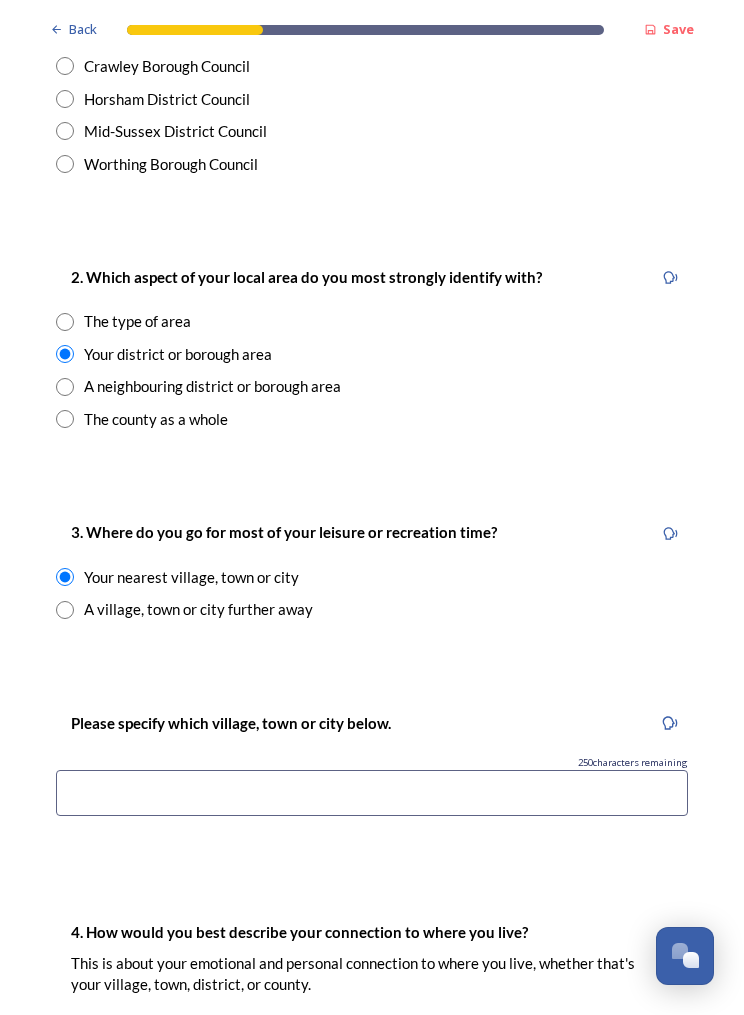 click at bounding box center (372, 793) 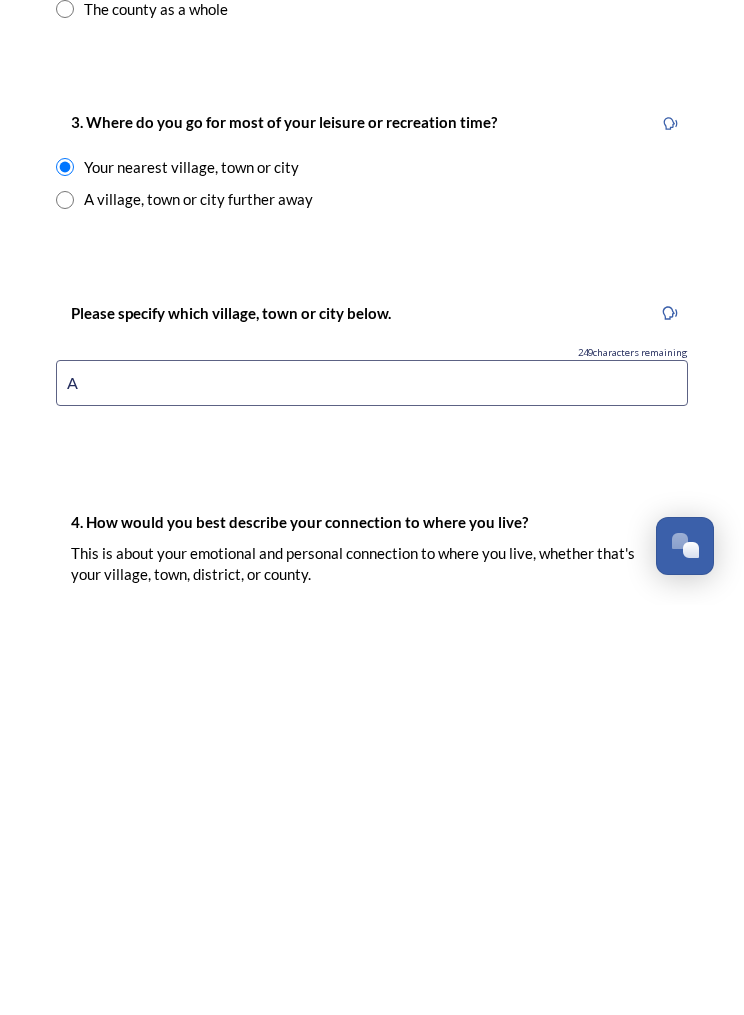 scroll, scrollTop: 69, scrollLeft: 0, axis: vertical 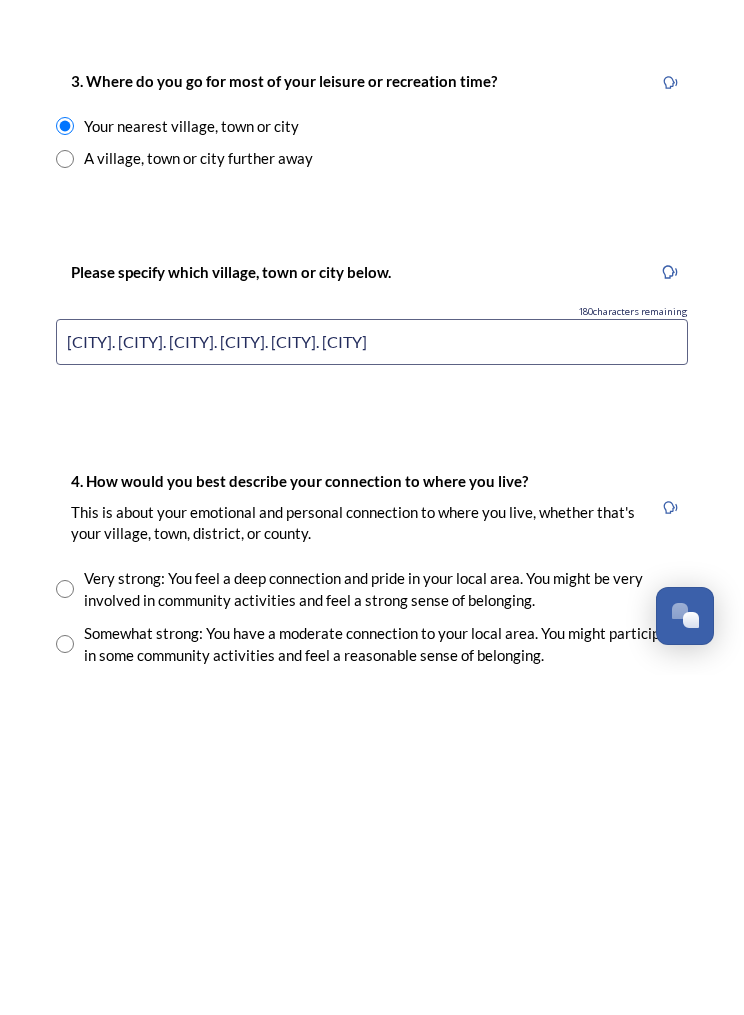 type on "[CITY]. [CITY]. [CITY]. [CITY]. [CITY]. [CITY]" 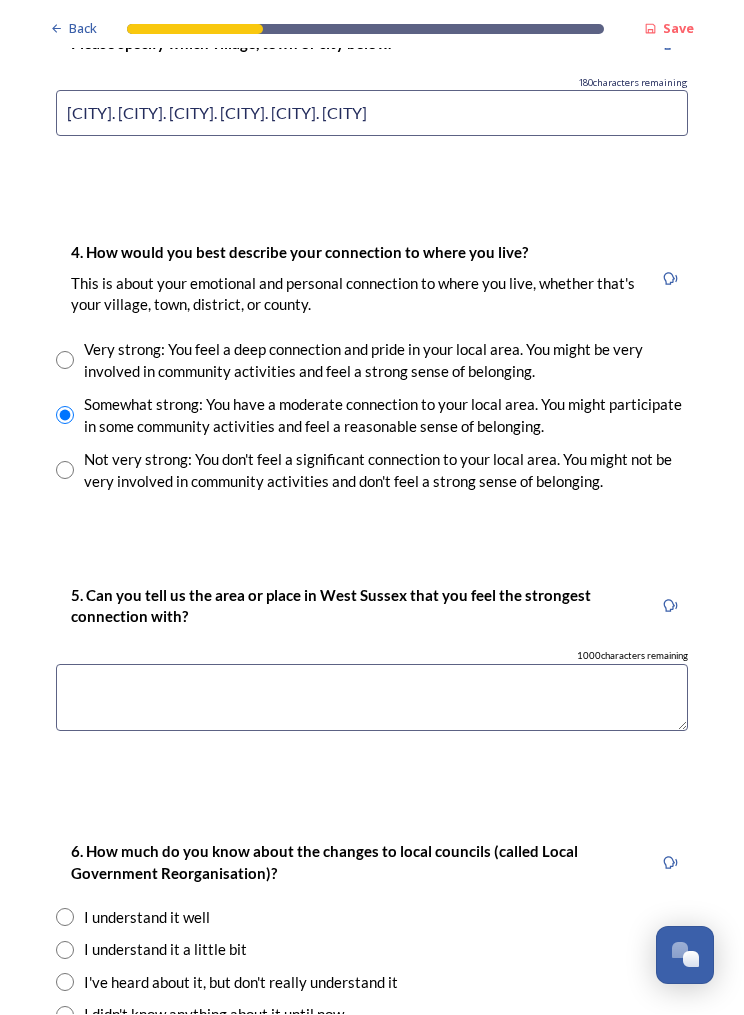 scroll, scrollTop: 1304, scrollLeft: 0, axis: vertical 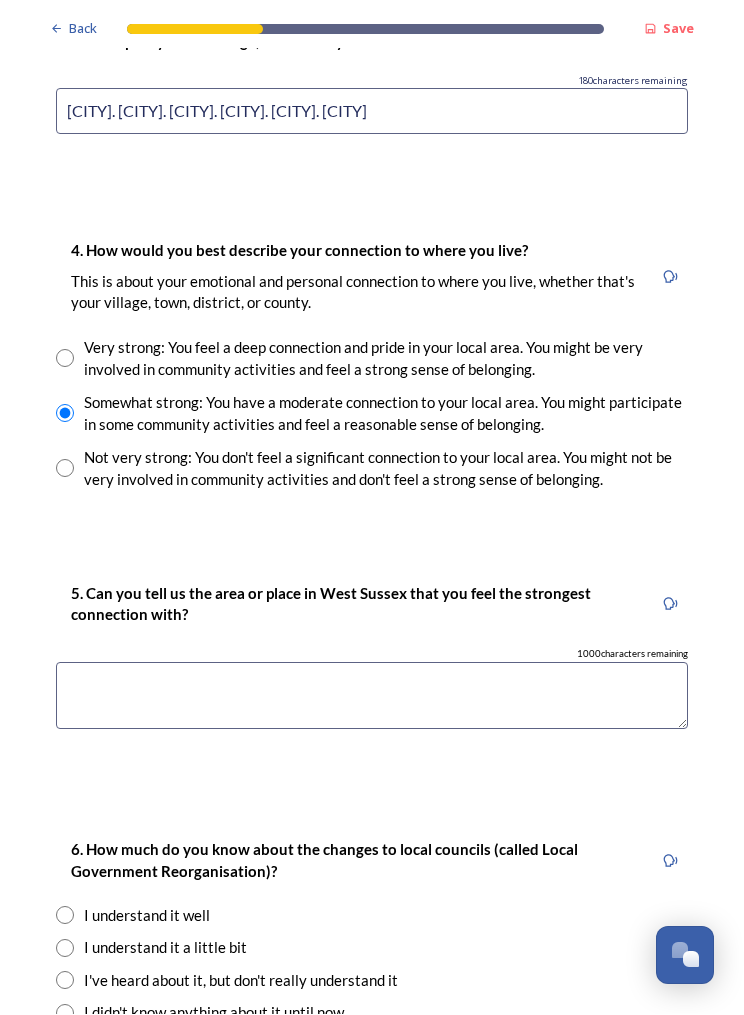 click at bounding box center [372, 696] 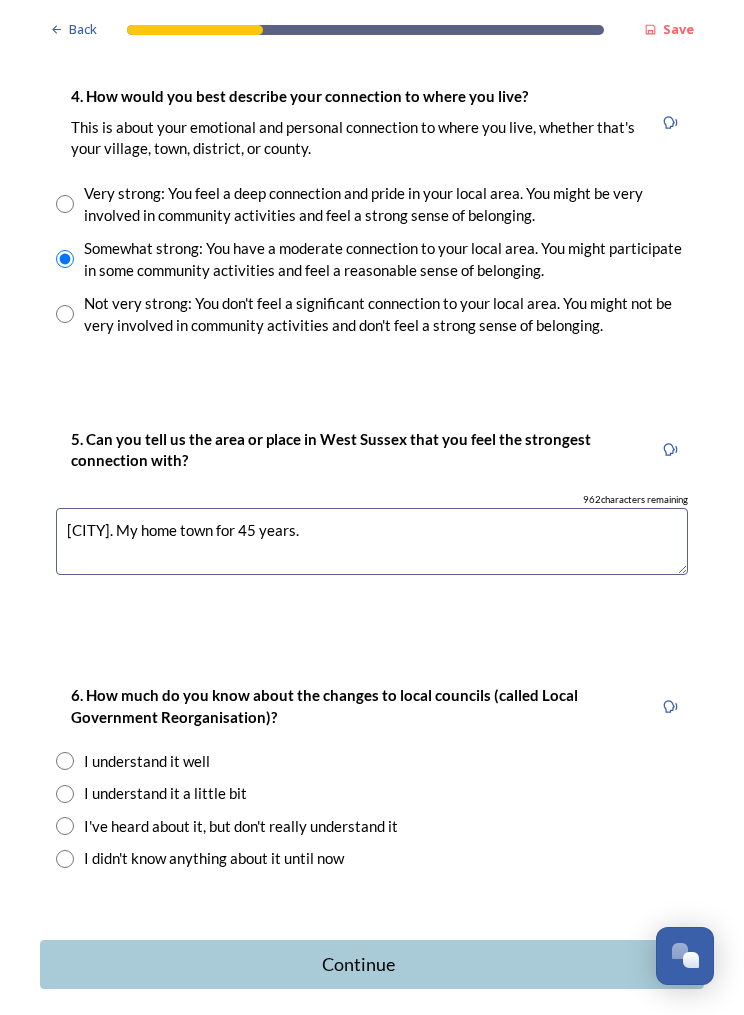 scroll, scrollTop: 1458, scrollLeft: 0, axis: vertical 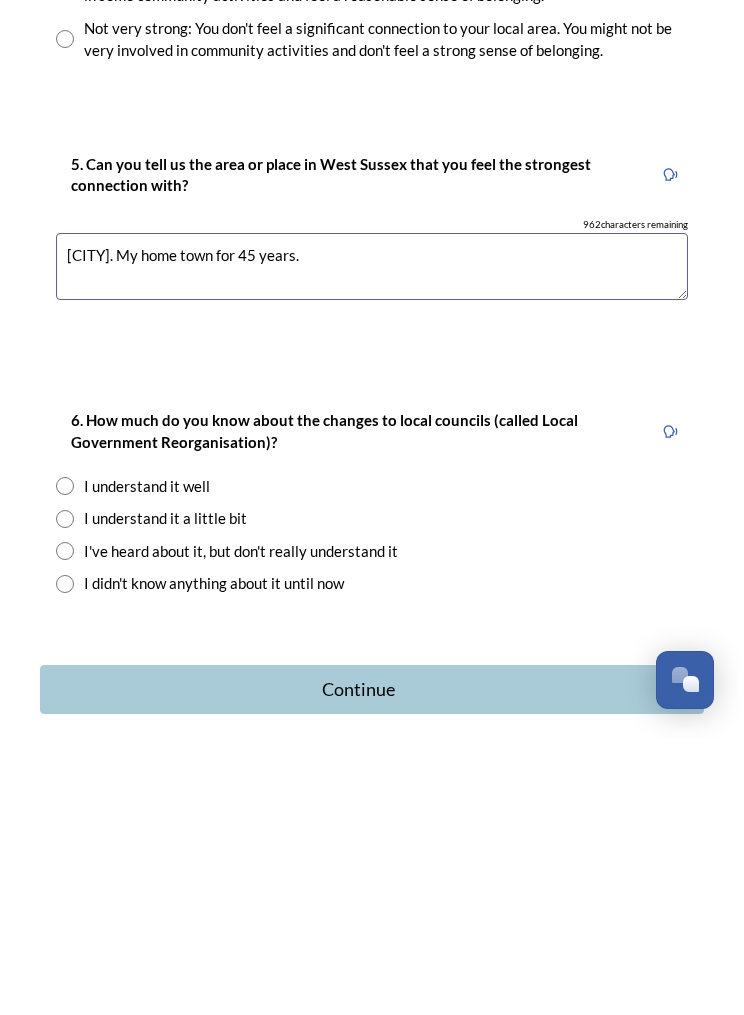 type on "[CITY]. My home town for 45 years." 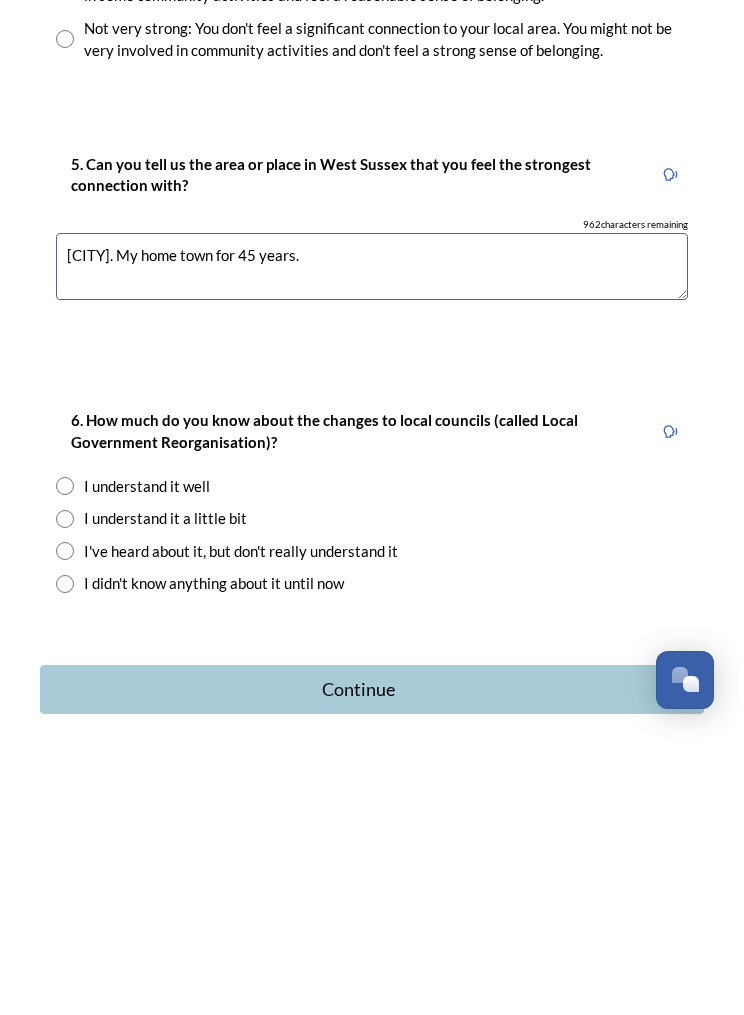radio on "true" 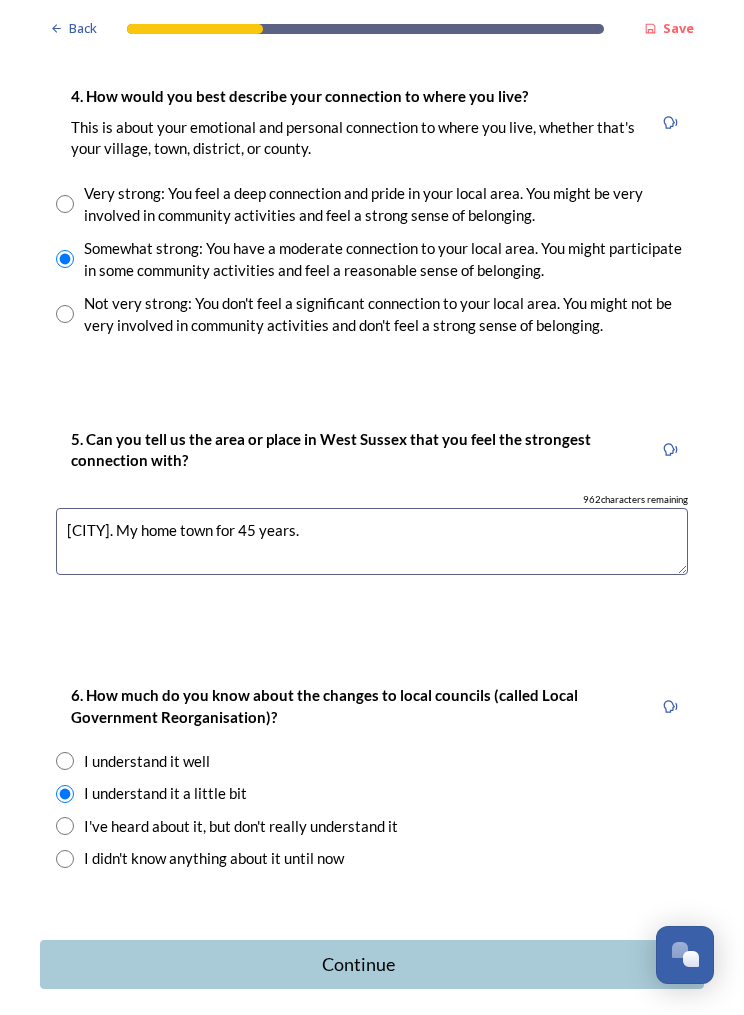 click on "Continue" at bounding box center [358, 965] 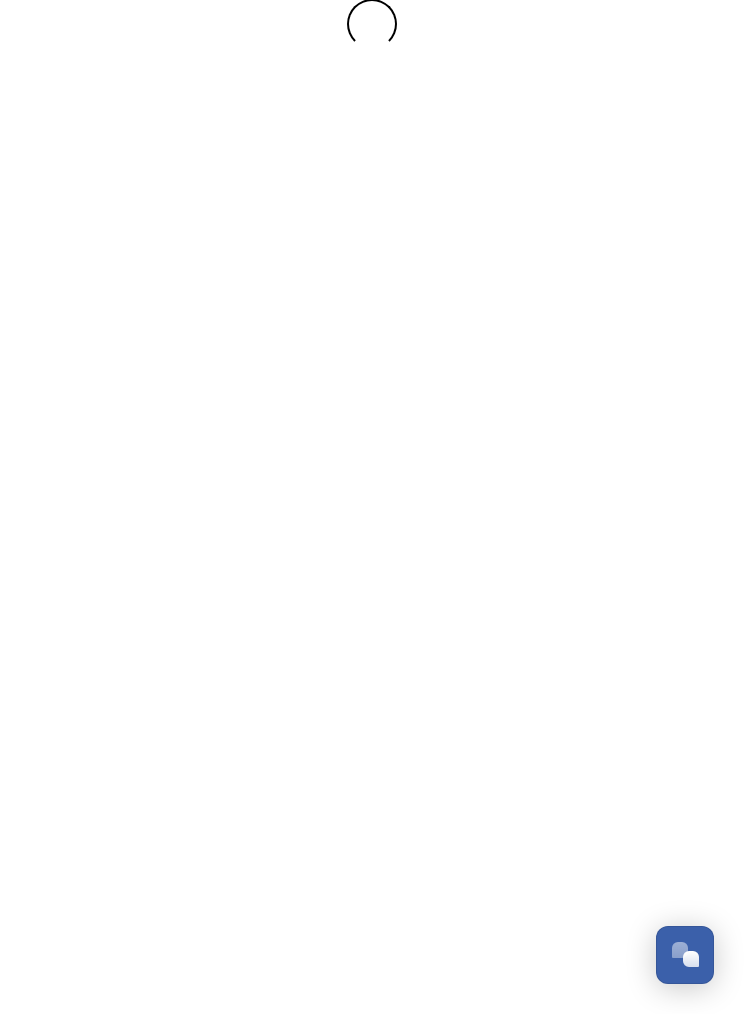 scroll, scrollTop: 0, scrollLeft: 0, axis: both 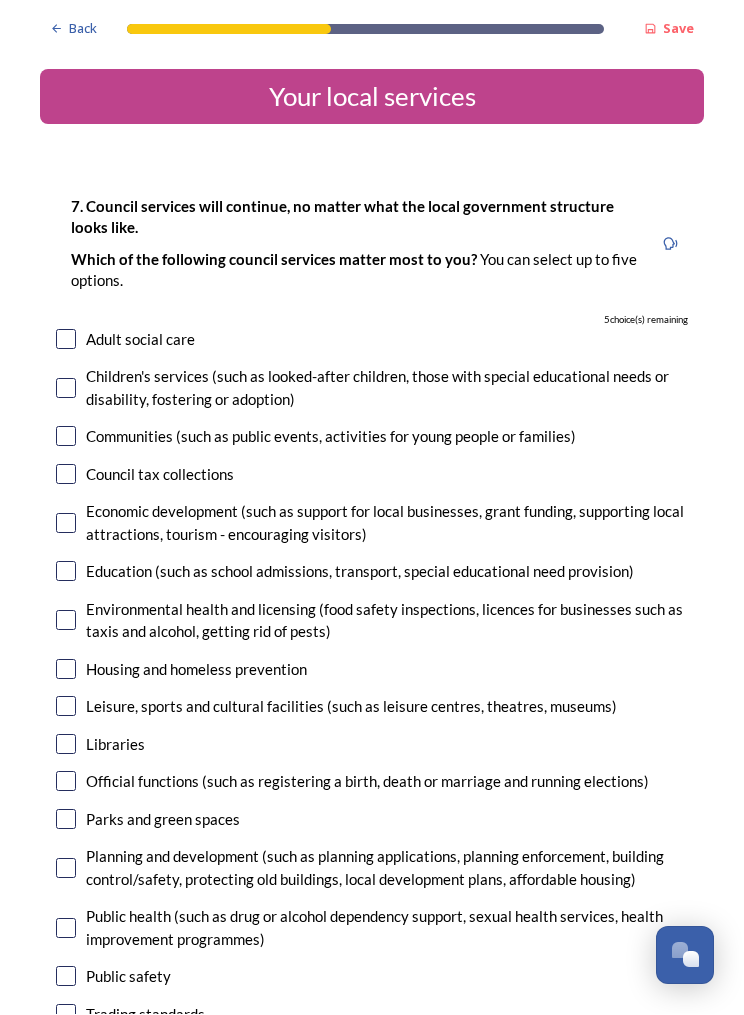 click at bounding box center [66, 572] 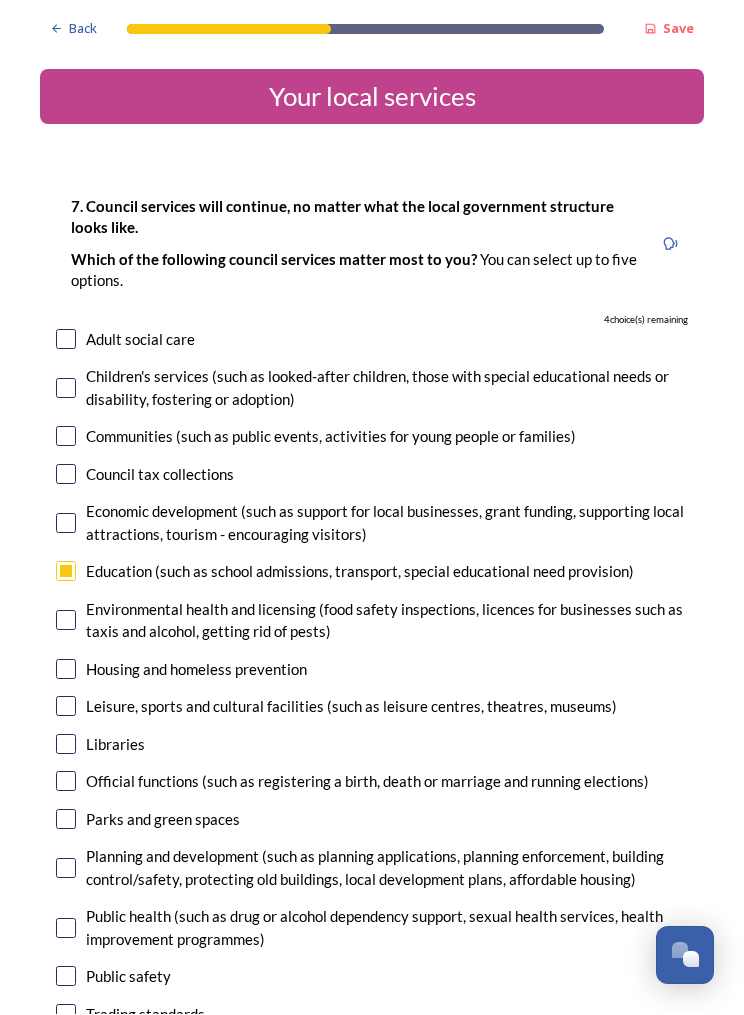 click at bounding box center [66, 670] 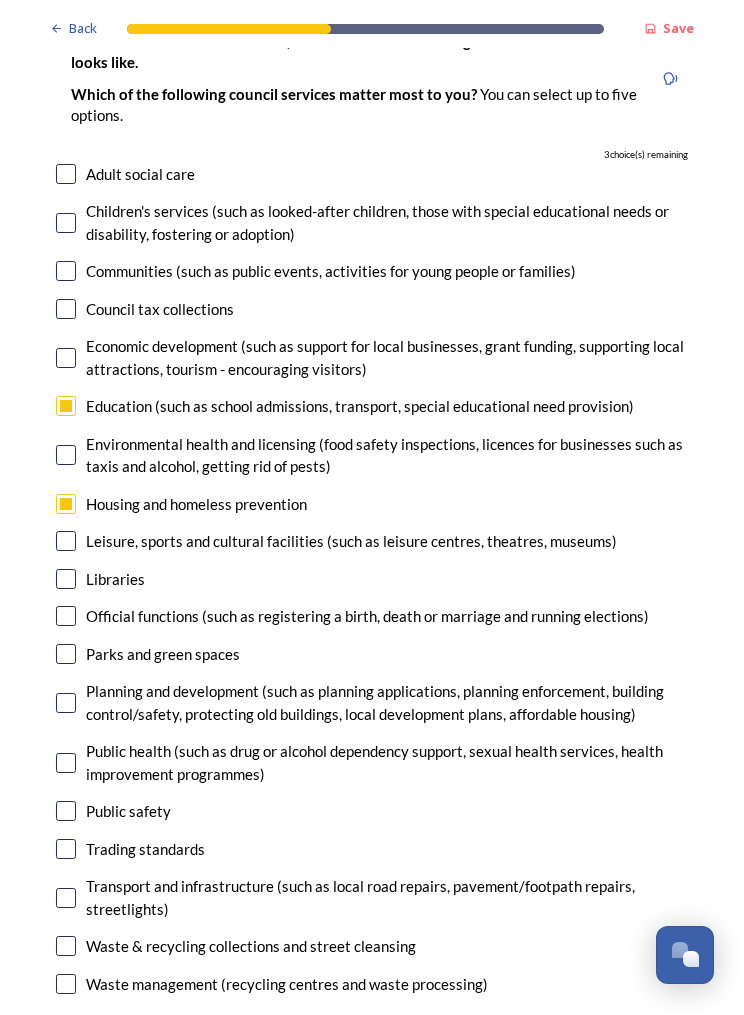 scroll, scrollTop: 168, scrollLeft: 0, axis: vertical 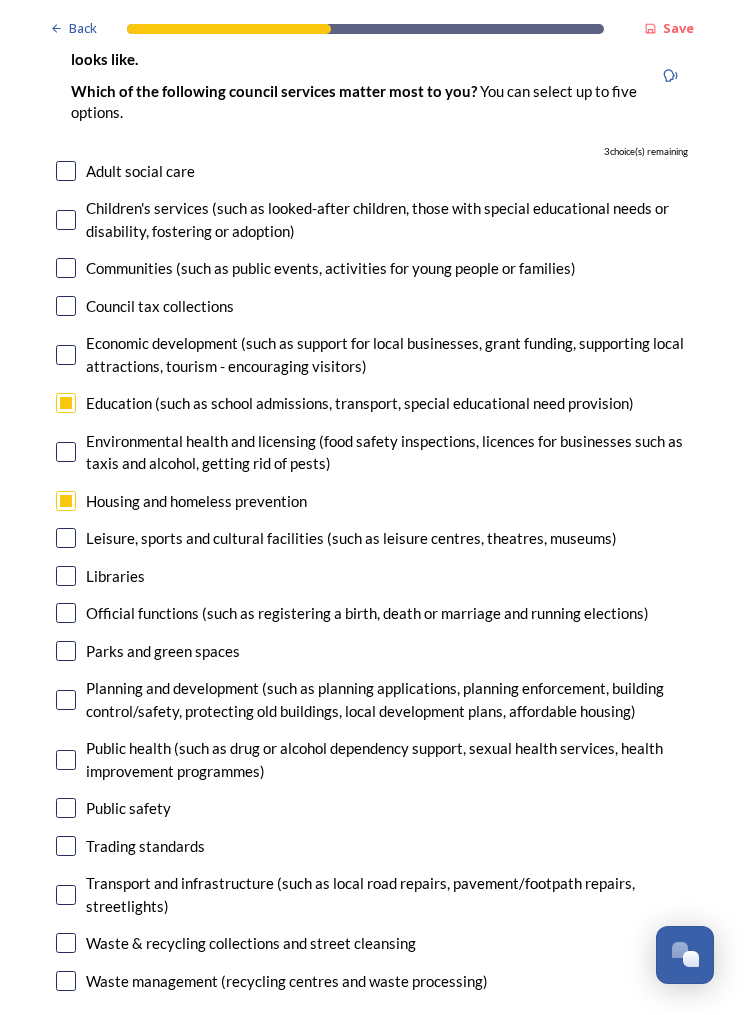 click at bounding box center [66, 761] 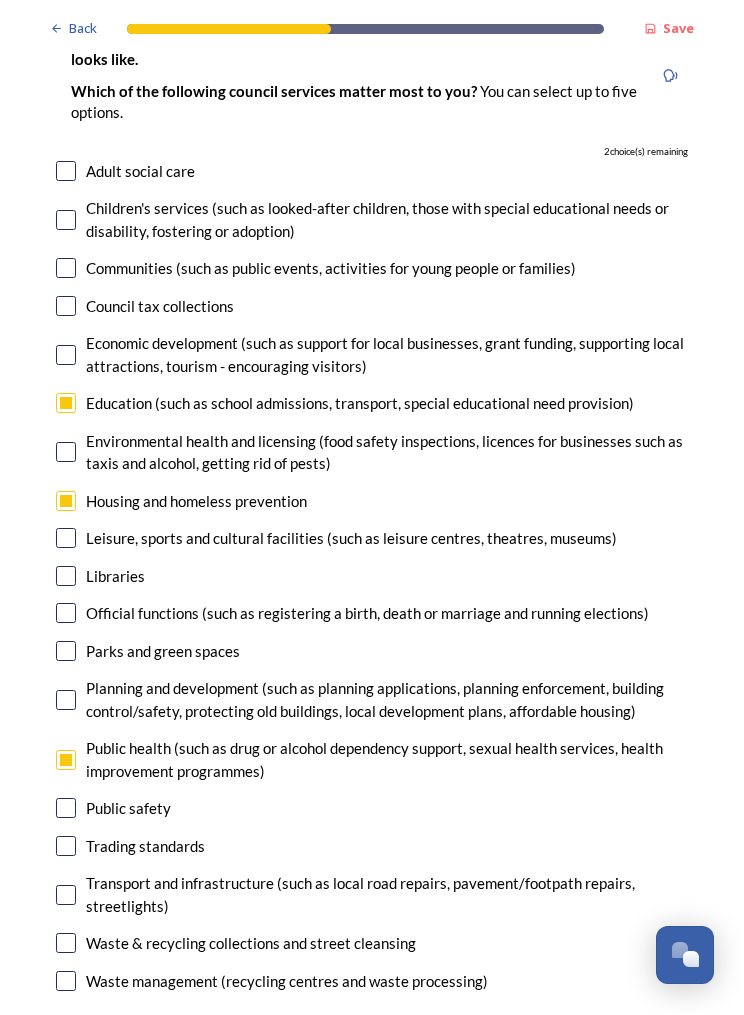 click at bounding box center [66, 701] 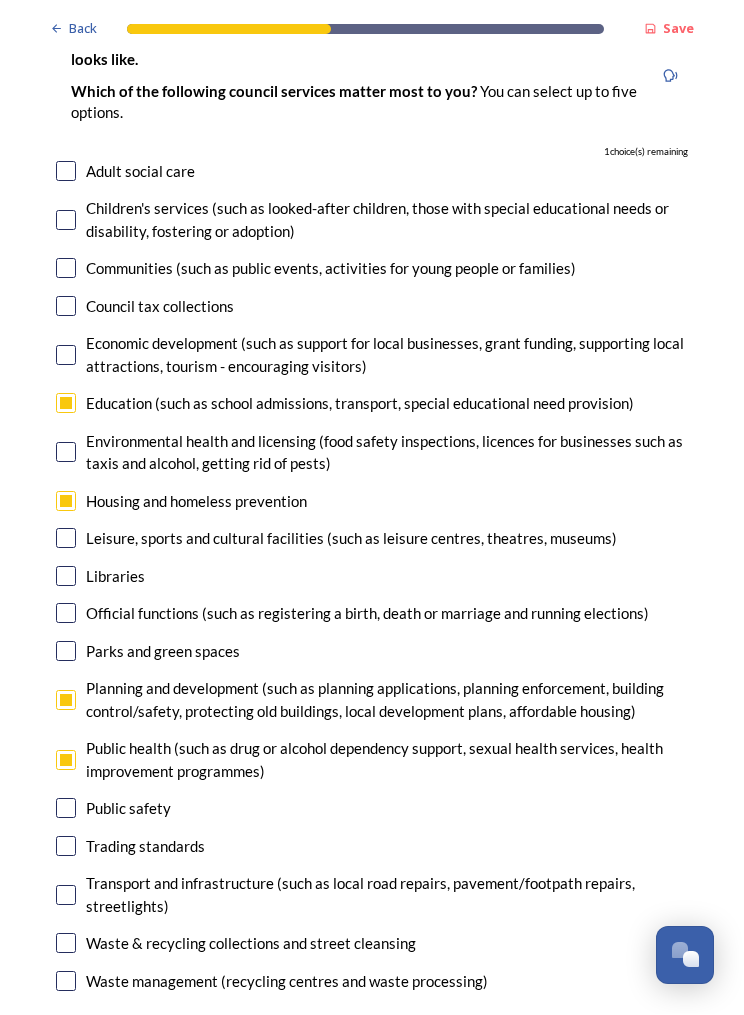 click at bounding box center (66, 221) 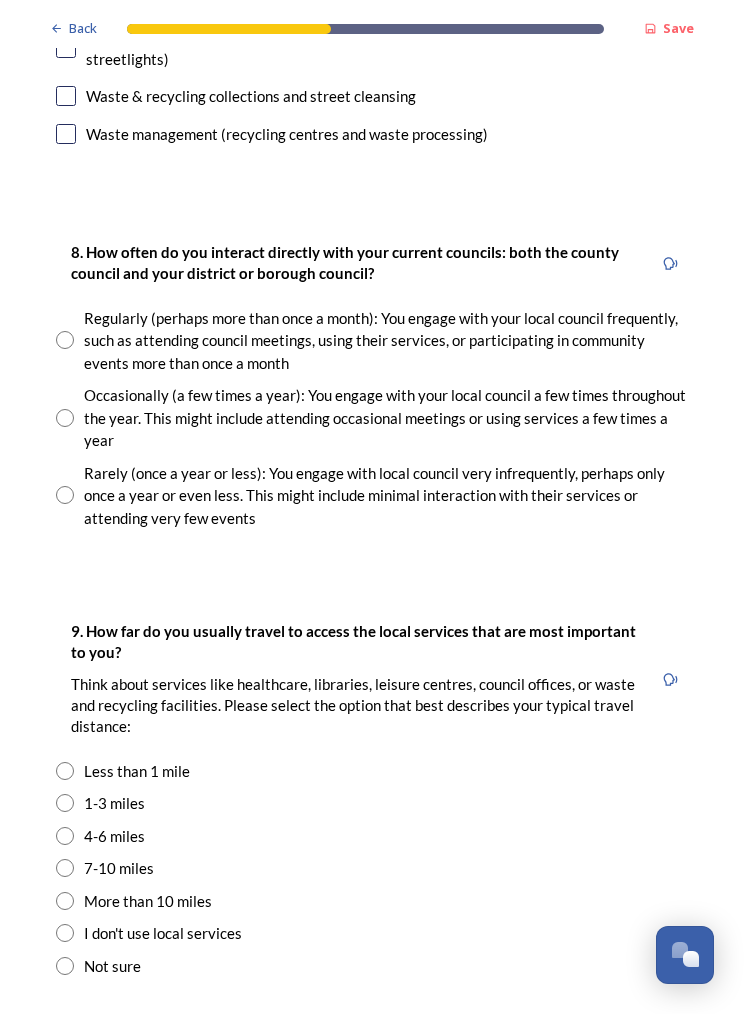 scroll, scrollTop: 1016, scrollLeft: 0, axis: vertical 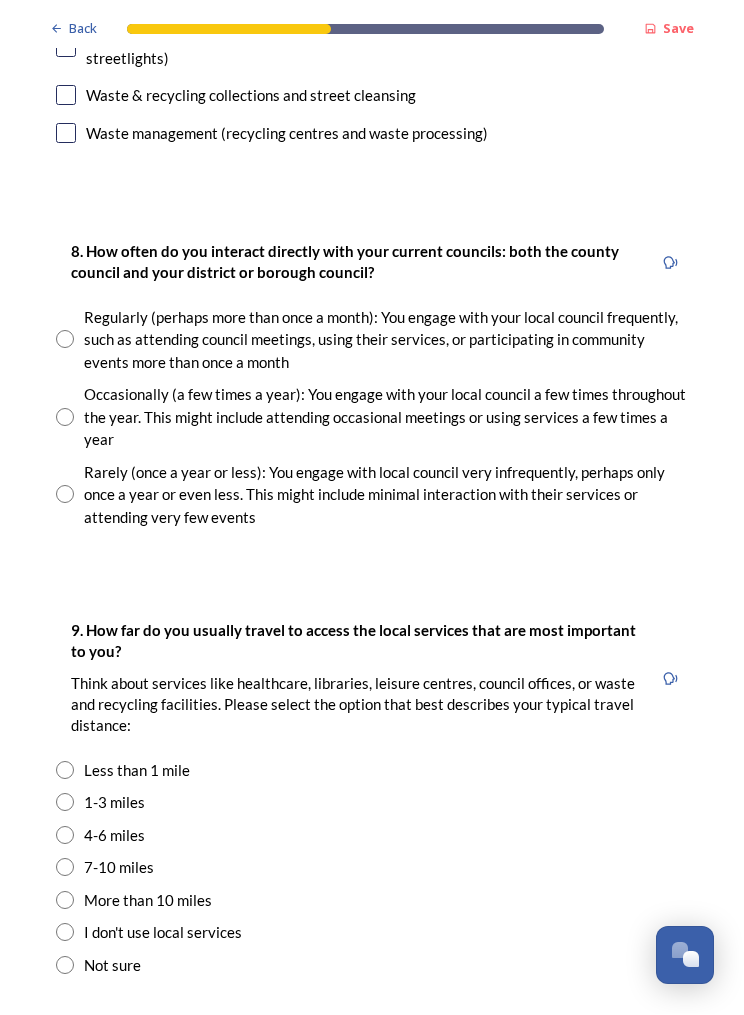 click at bounding box center (65, 418) 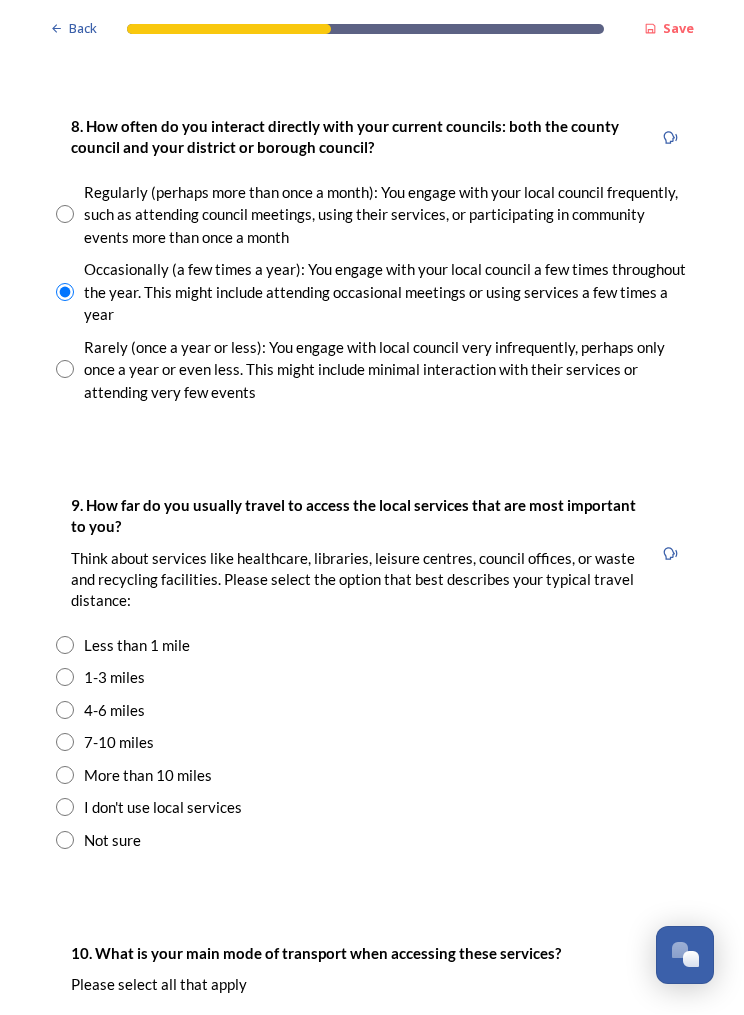 scroll, scrollTop: 1144, scrollLeft: 0, axis: vertical 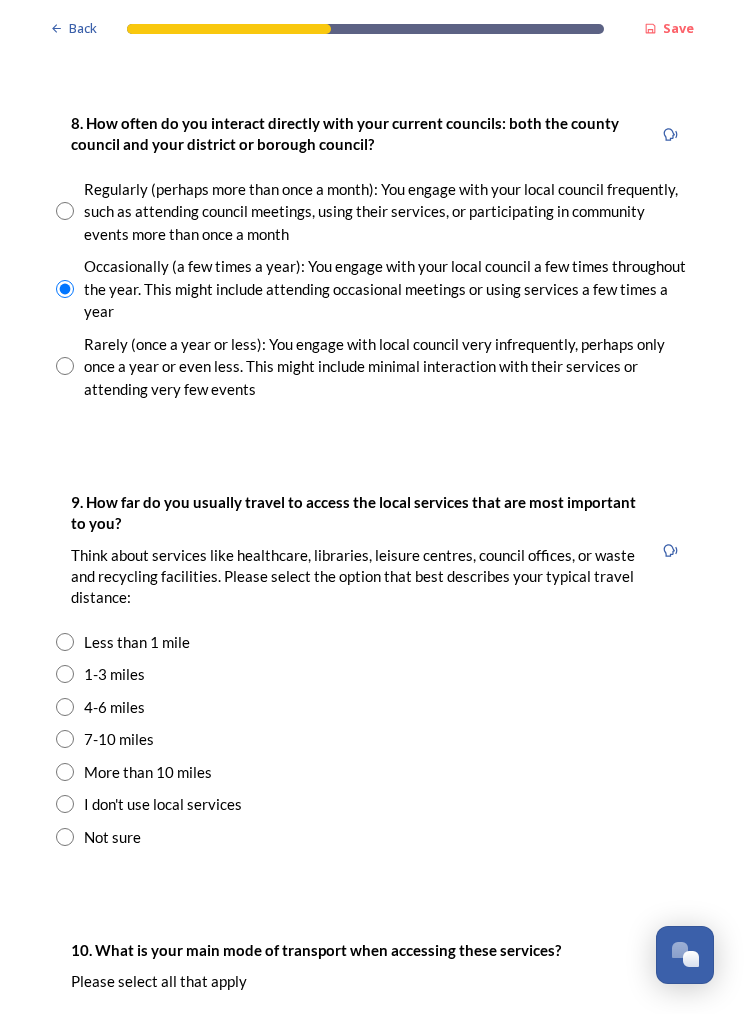 click at bounding box center (65, 675) 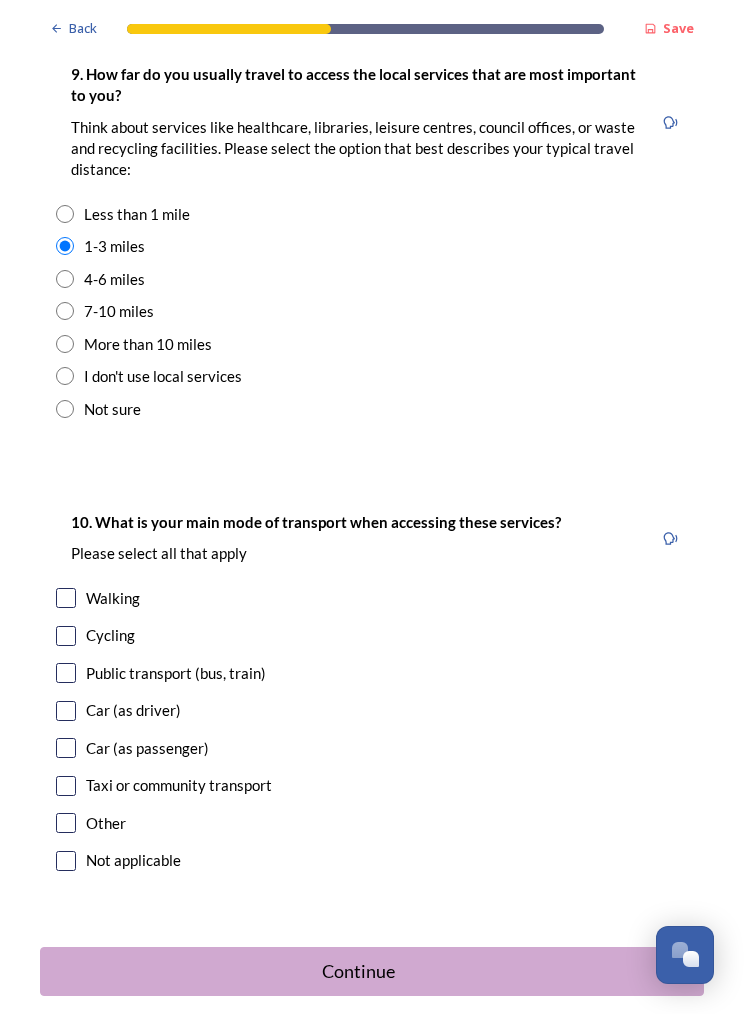 scroll, scrollTop: 1571, scrollLeft: 0, axis: vertical 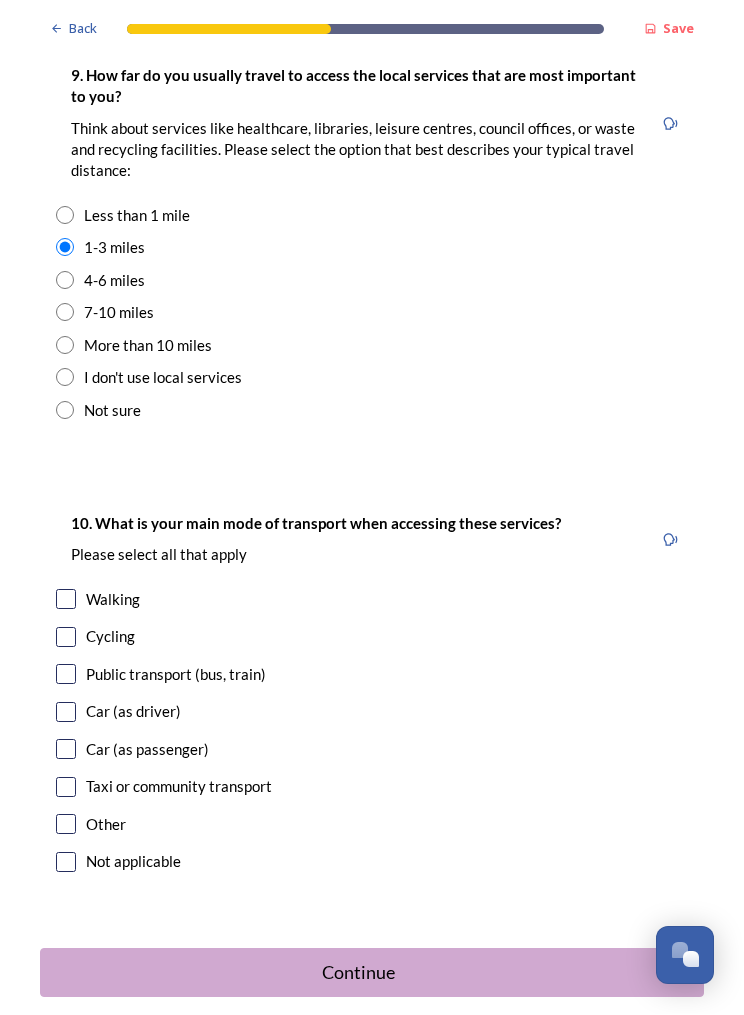 click at bounding box center [66, 600] 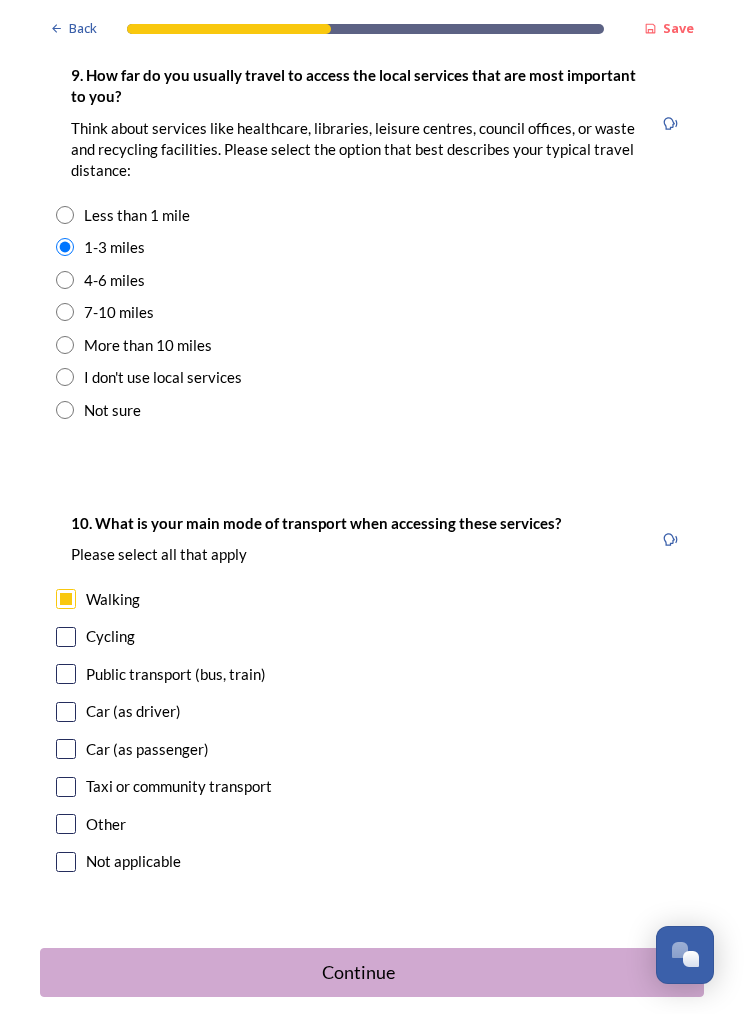 click at bounding box center (66, 675) 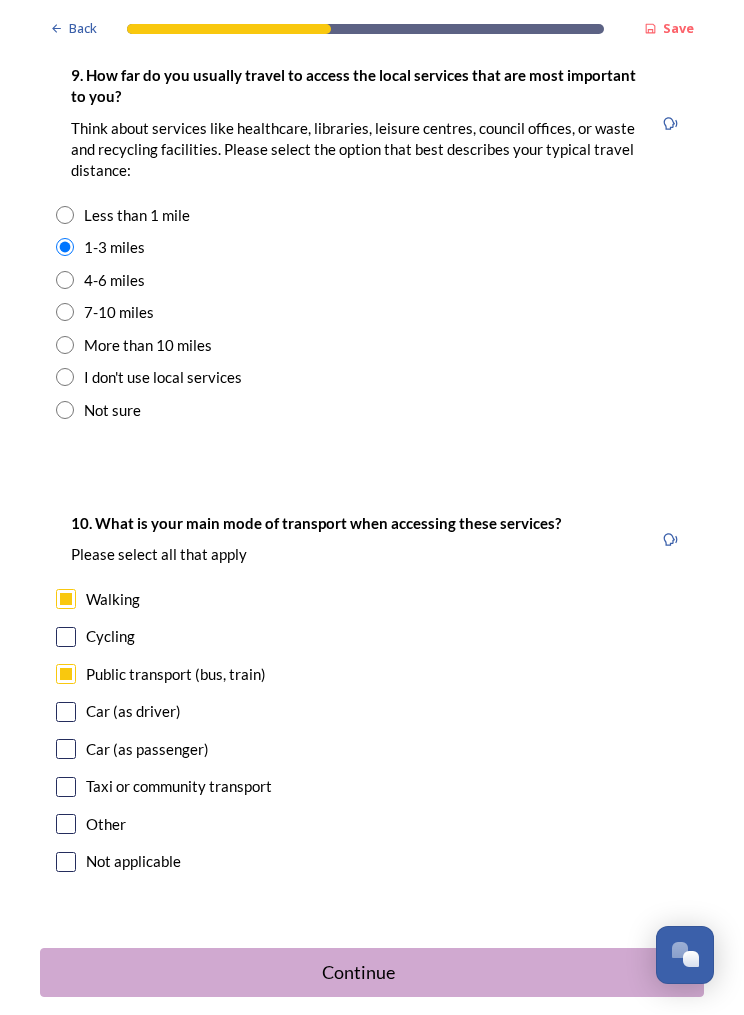 click at bounding box center (66, 713) 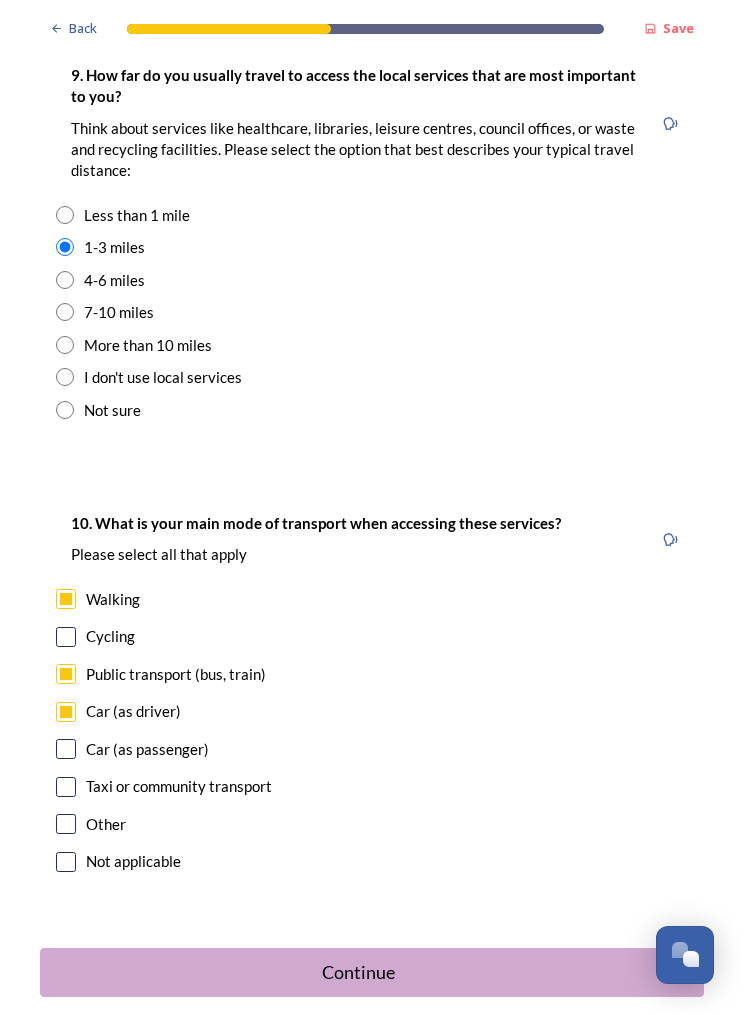 click on "Continue" at bounding box center [358, 973] 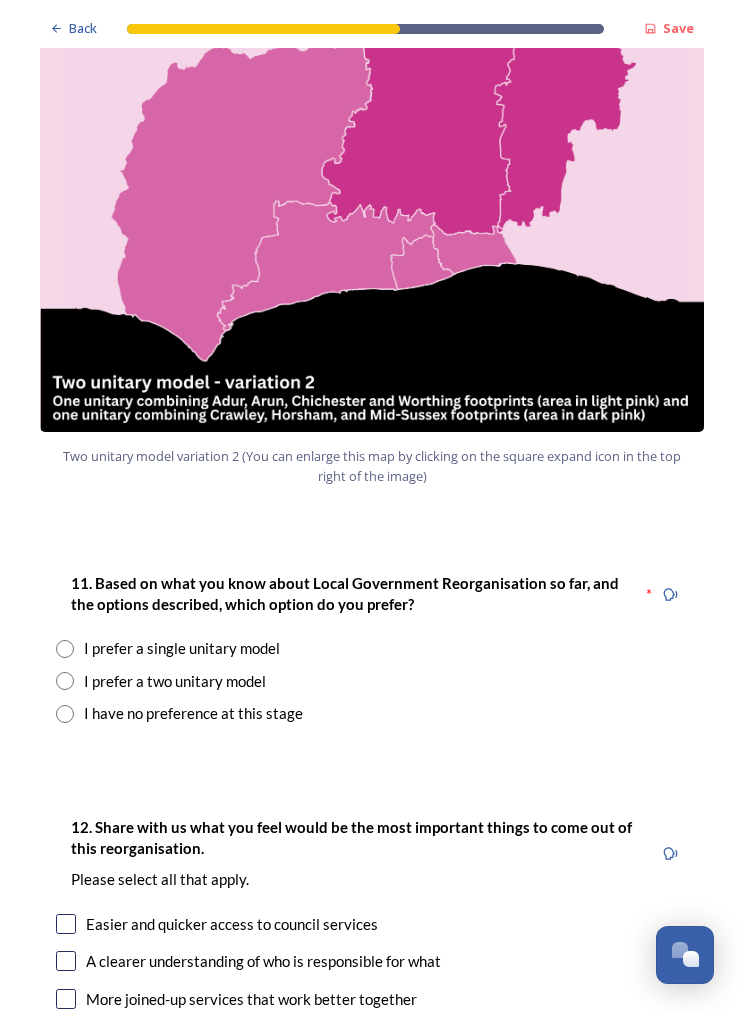 scroll, scrollTop: 2094, scrollLeft: 0, axis: vertical 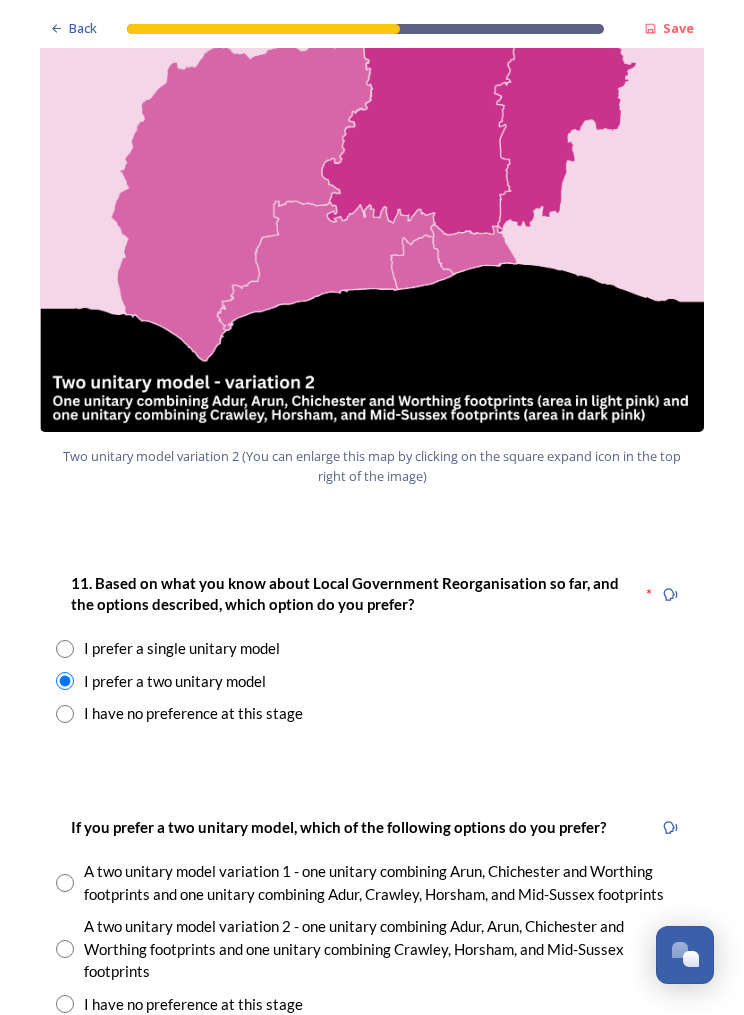 click on "A two unitary model variation 2 - one unitary combining Adur, Arun, Chichester and Worthing footprints and one unitary combining Crawley, Horsham, and Mid-Sussex footprints" at bounding box center [372, 950] 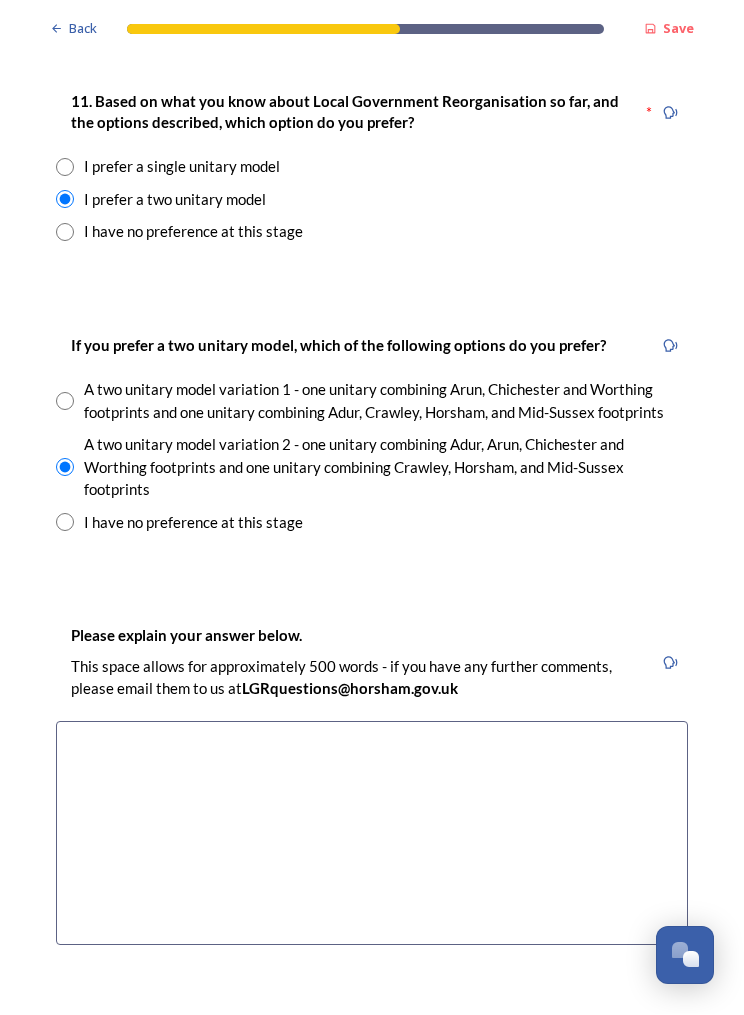 scroll, scrollTop: 2576, scrollLeft: 0, axis: vertical 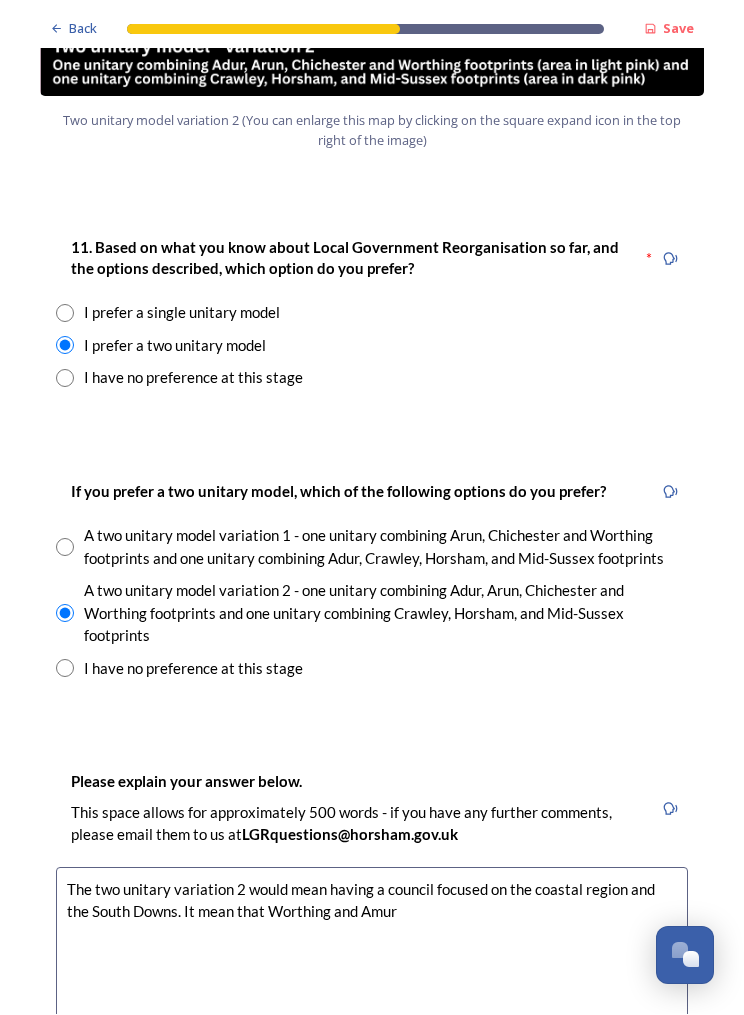 click on "The two unitary variation 2 would mean having a council focused on the coastal region and the South Downs. It mean that Worthing and Amur" at bounding box center (372, 980) 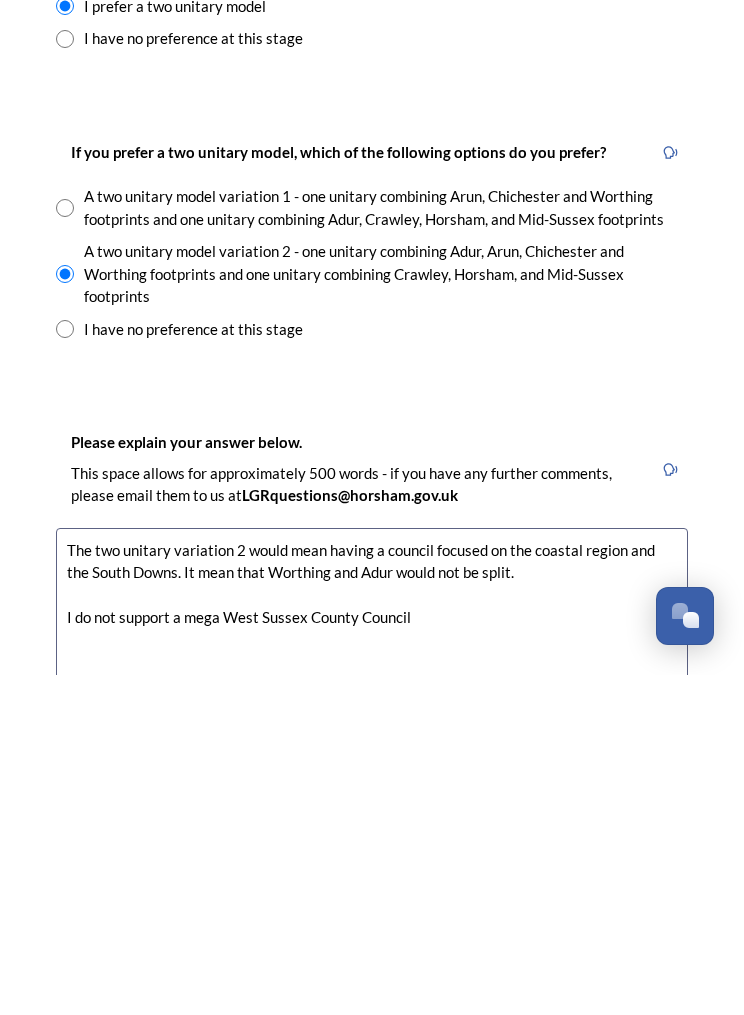 click on "The two unitary variation 2 would mean having a council focused on the coastal region and the South Downs. It mean that Worthing and Adur would not be split.
I do not support a mega West Sussex County Council" at bounding box center (372, 980) 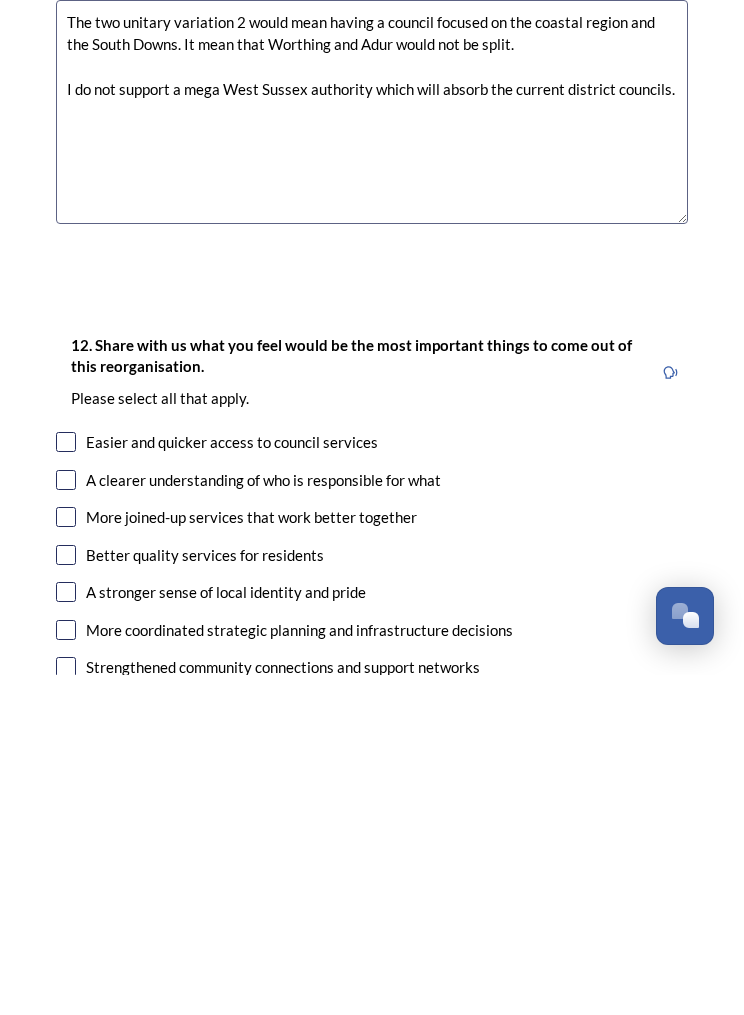 scroll, scrollTop: 2963, scrollLeft: 0, axis: vertical 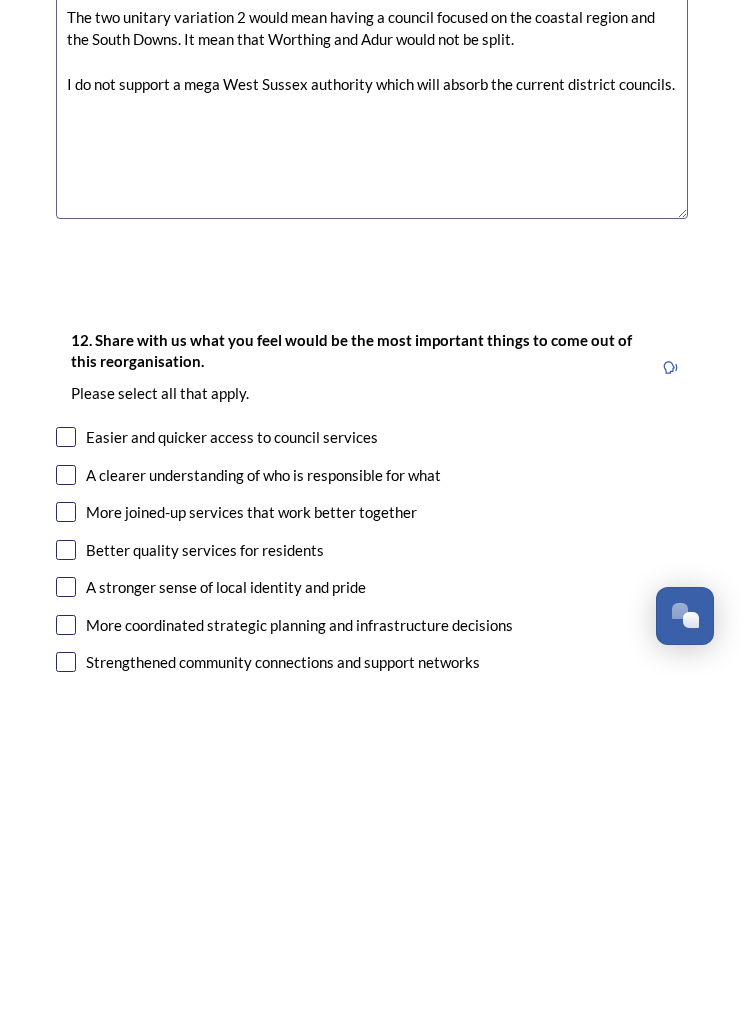 type on "The two unitary variation 2 would mean having a council focused on the coastal region and the South Downs. It mean that Worthing and Adur would not be split.
I do not support a mega West Sussex authority which will absorb the current district councils." 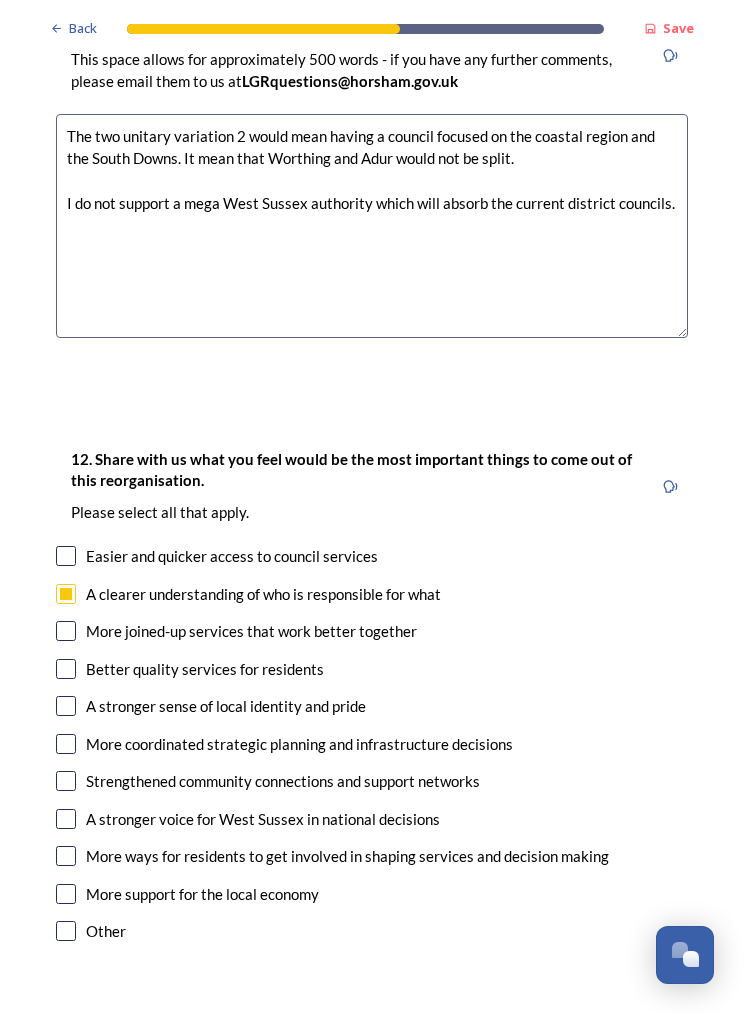 scroll, scrollTop: 3192, scrollLeft: 0, axis: vertical 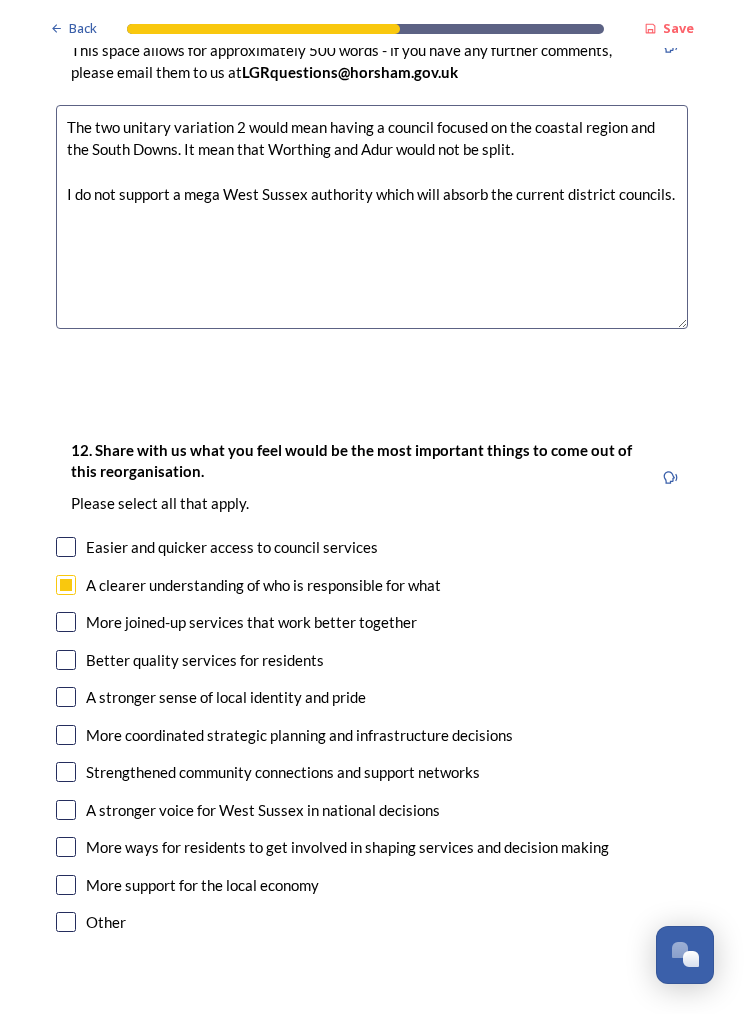 click at bounding box center [66, 698] 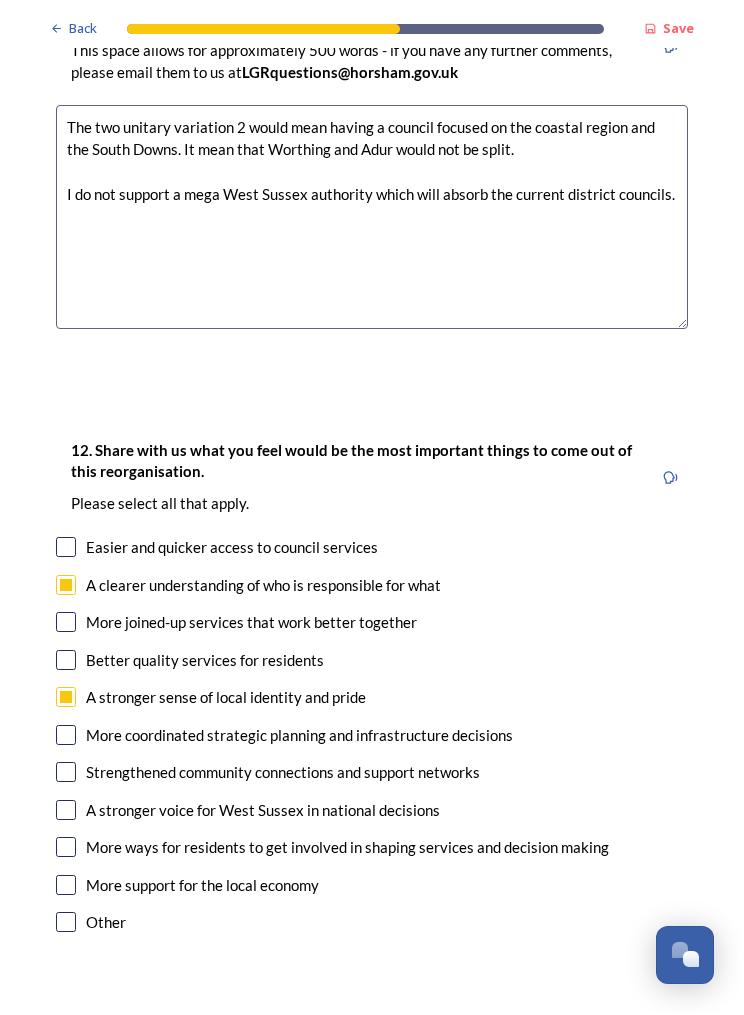 click at bounding box center (66, 736) 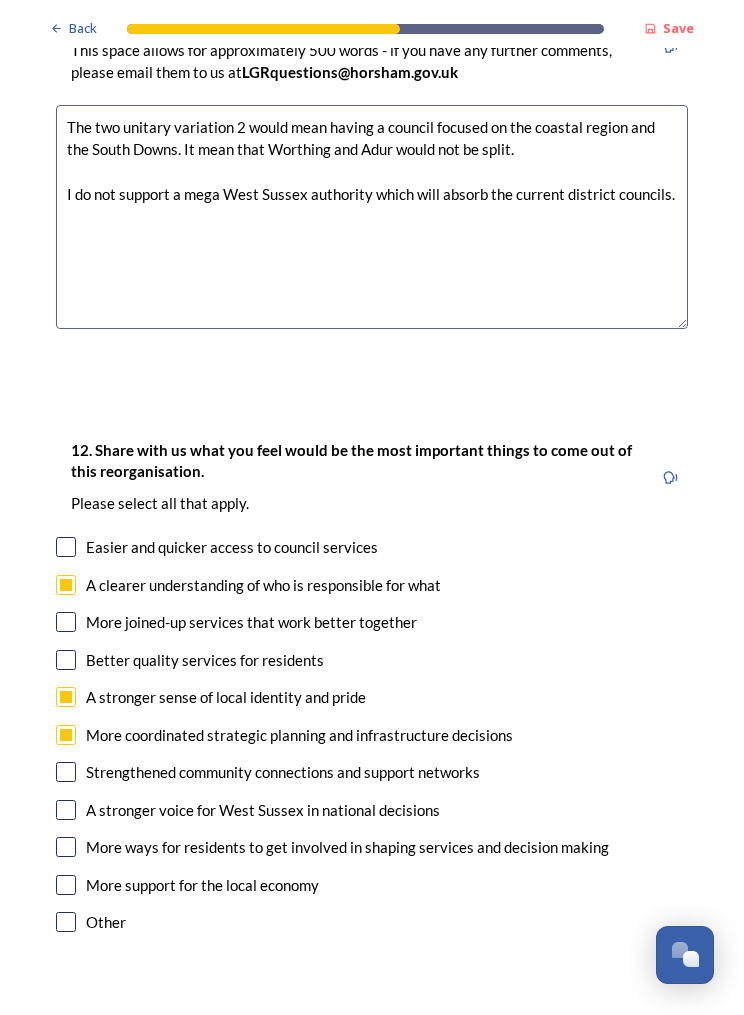 click at bounding box center (66, 886) 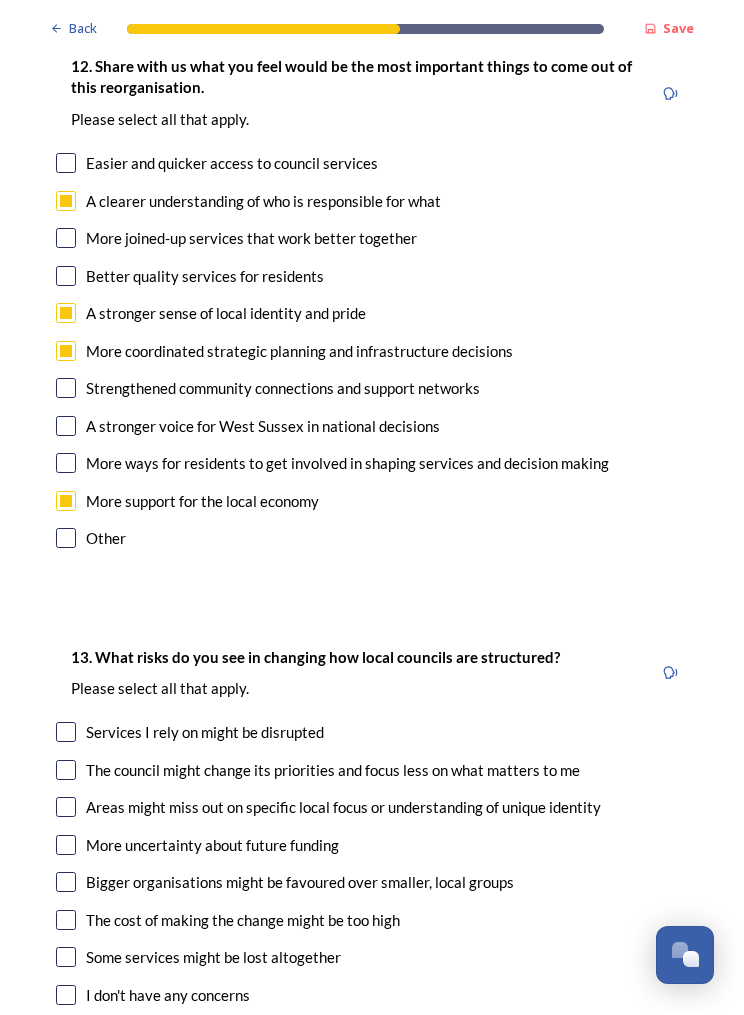 scroll, scrollTop: 3579, scrollLeft: 0, axis: vertical 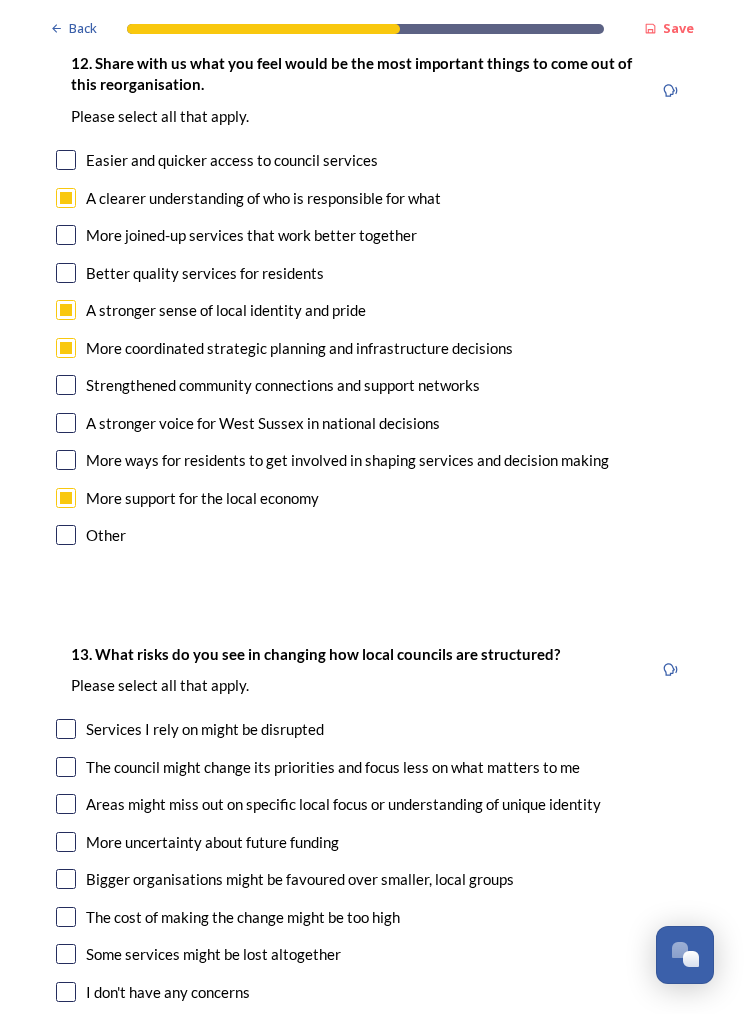 click at bounding box center (66, 805) 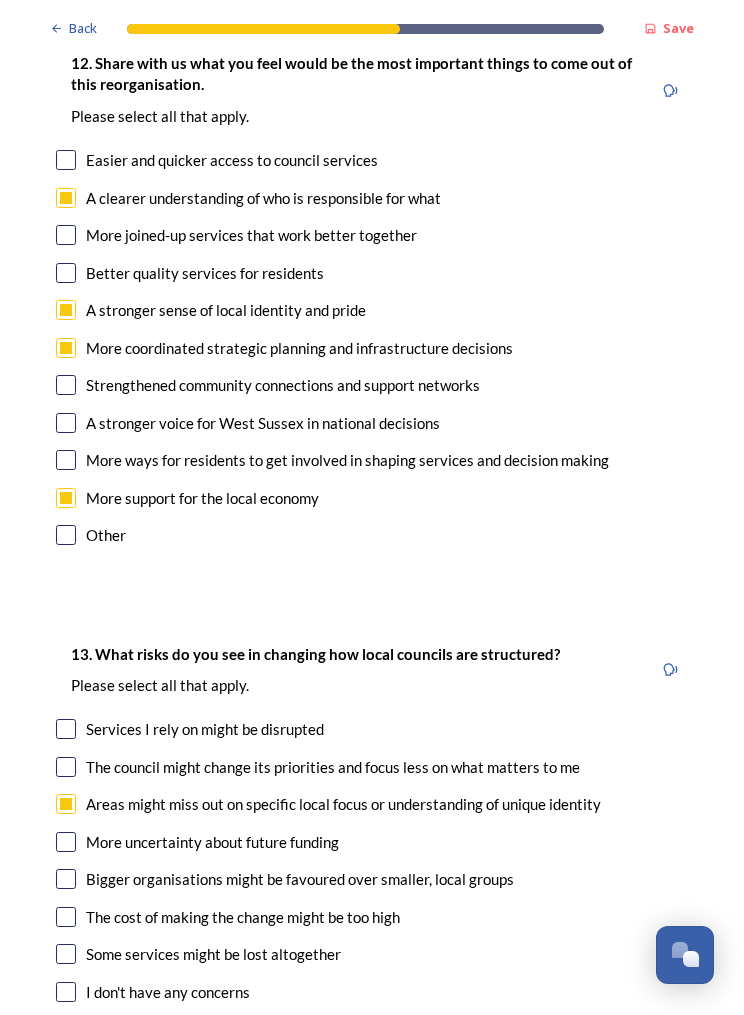 click at bounding box center (66, 880) 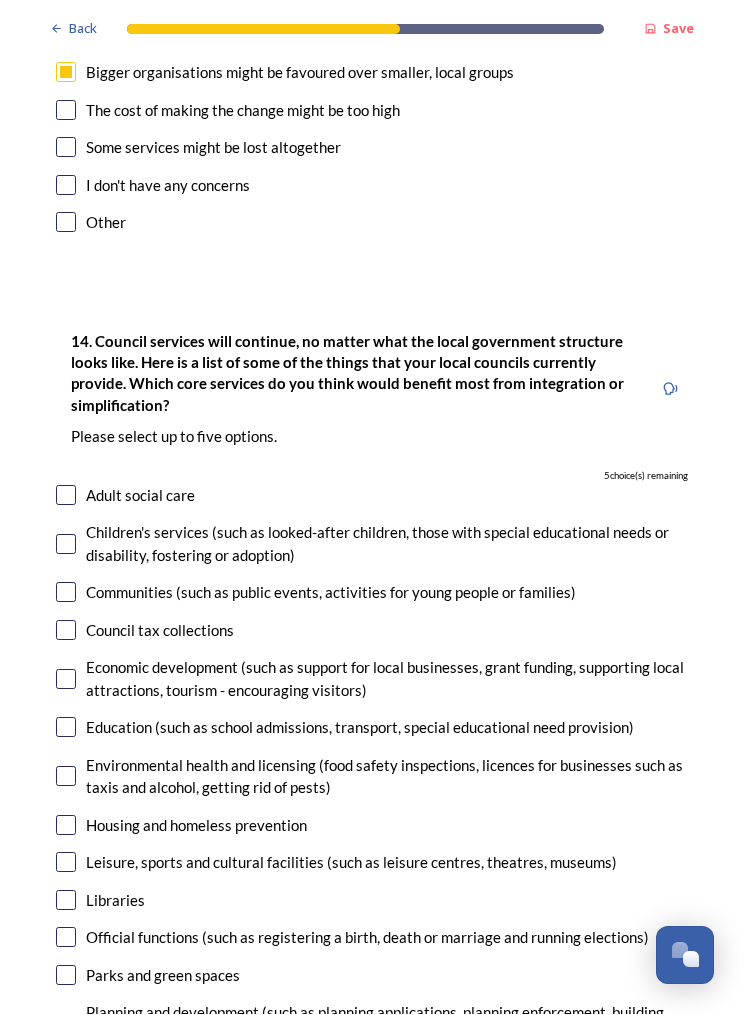 scroll, scrollTop: 4387, scrollLeft: 0, axis: vertical 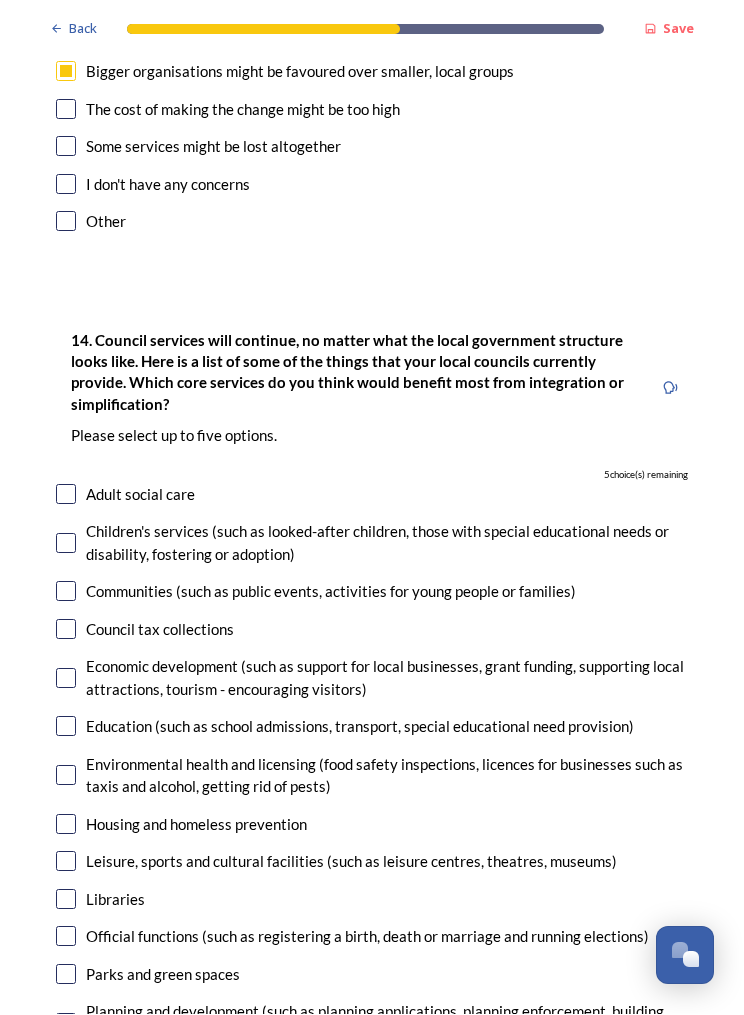 click at bounding box center (66, 495) 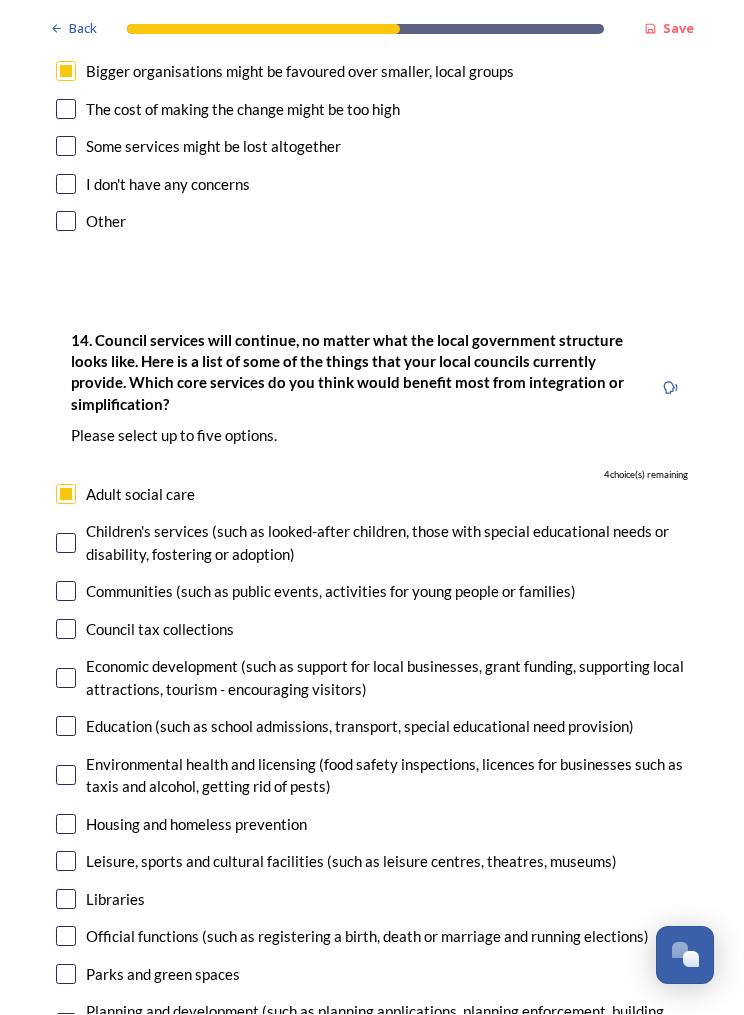 click at bounding box center [66, 544] 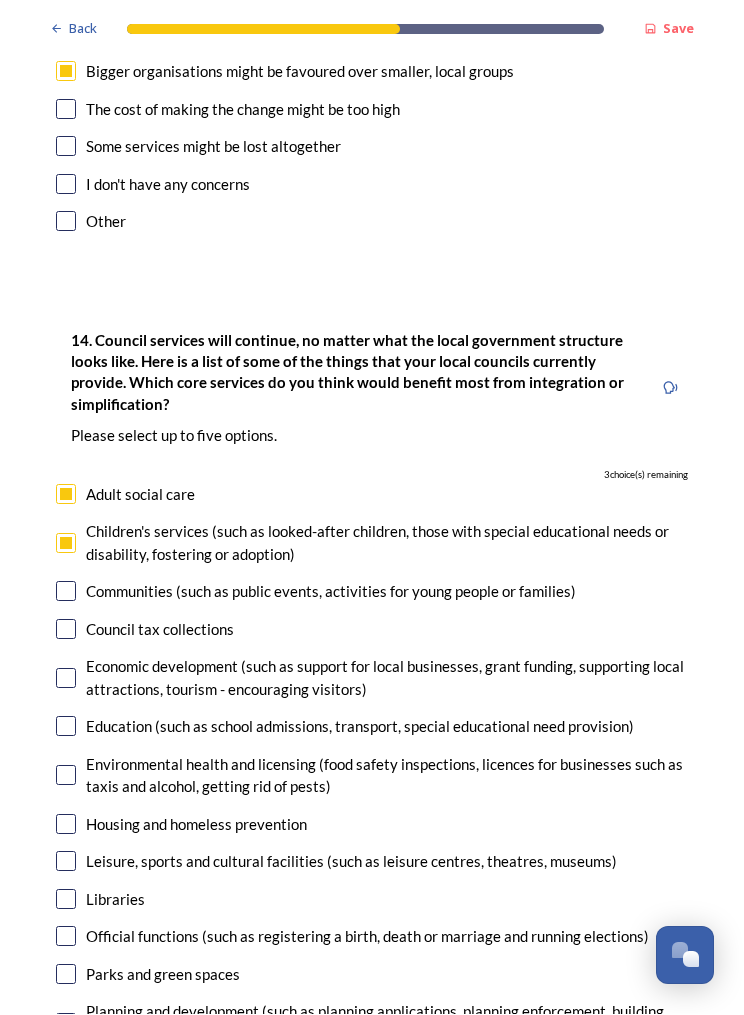 click at bounding box center [66, 592] 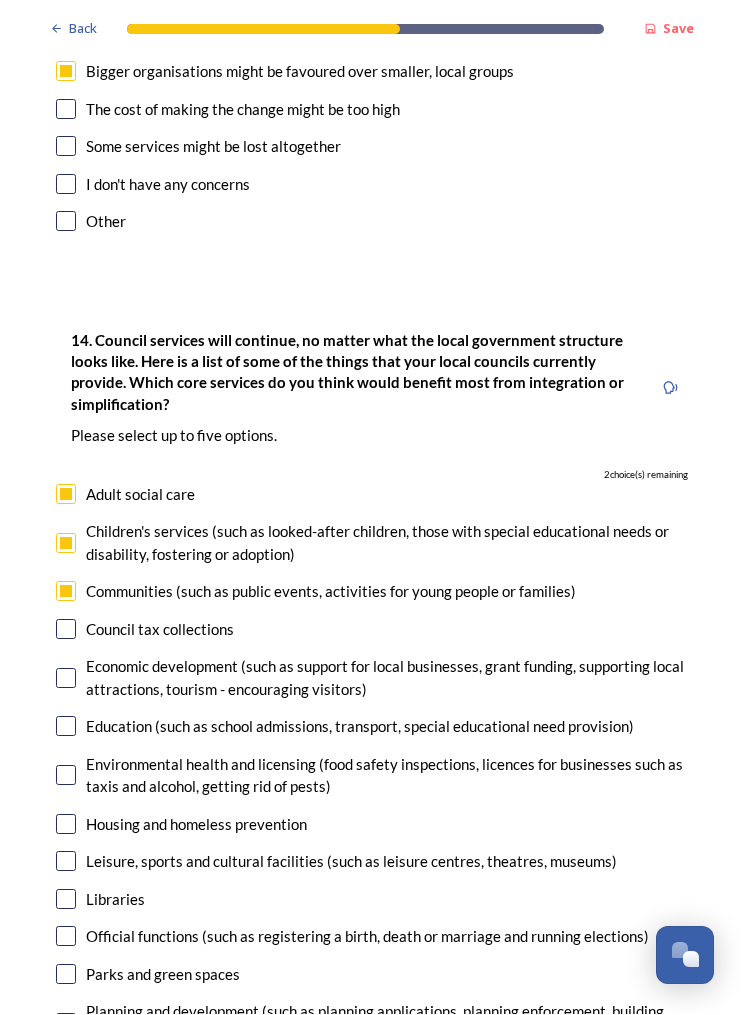 click at bounding box center [66, 727] 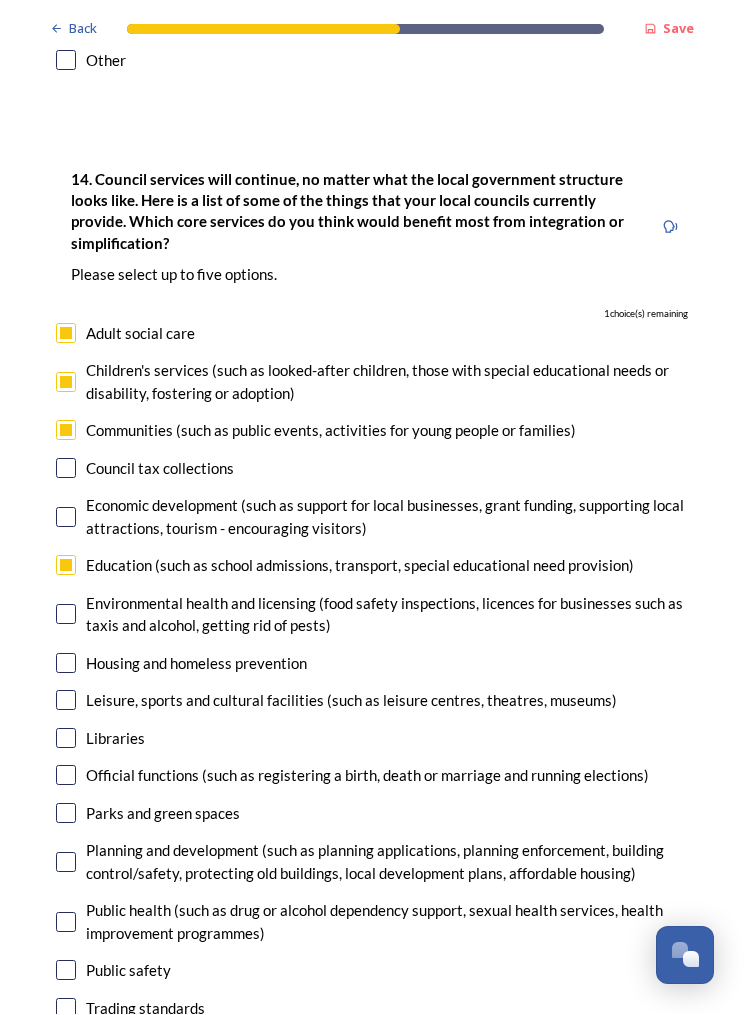 scroll, scrollTop: 4551, scrollLeft: 0, axis: vertical 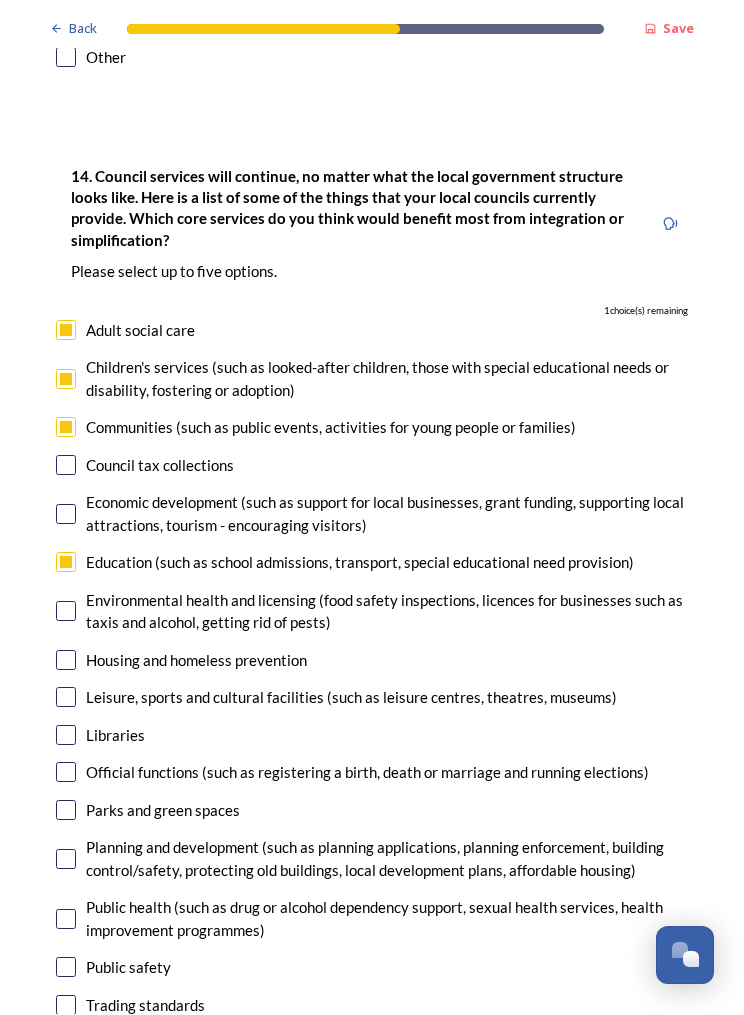 click at bounding box center (66, 661) 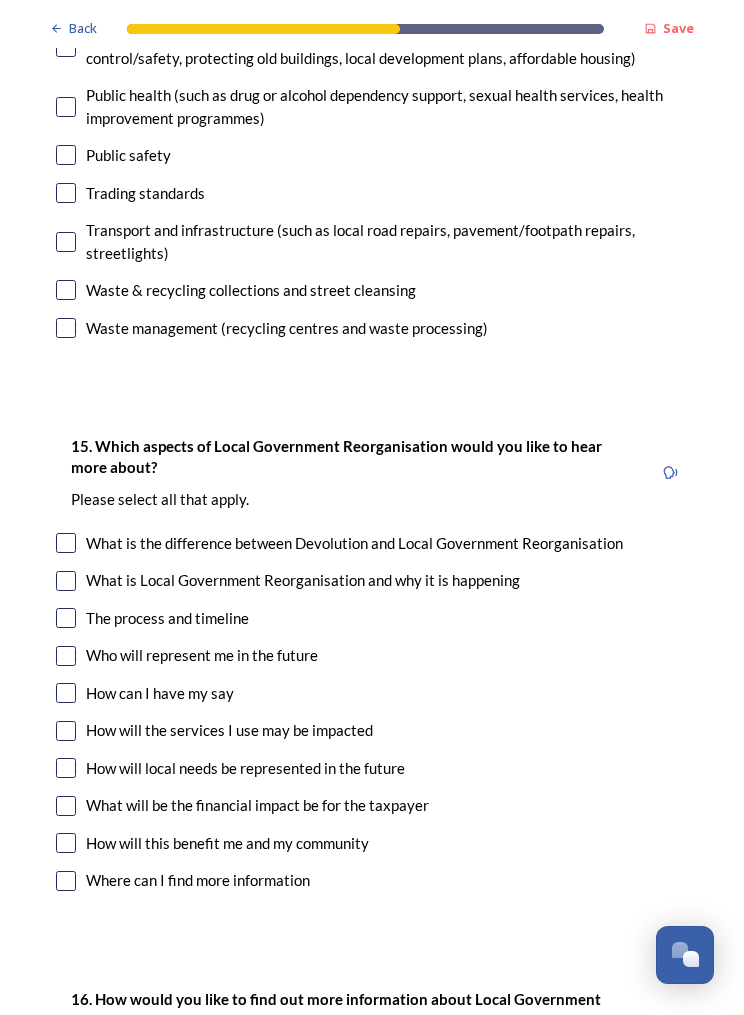 scroll, scrollTop: 5364, scrollLeft: 0, axis: vertical 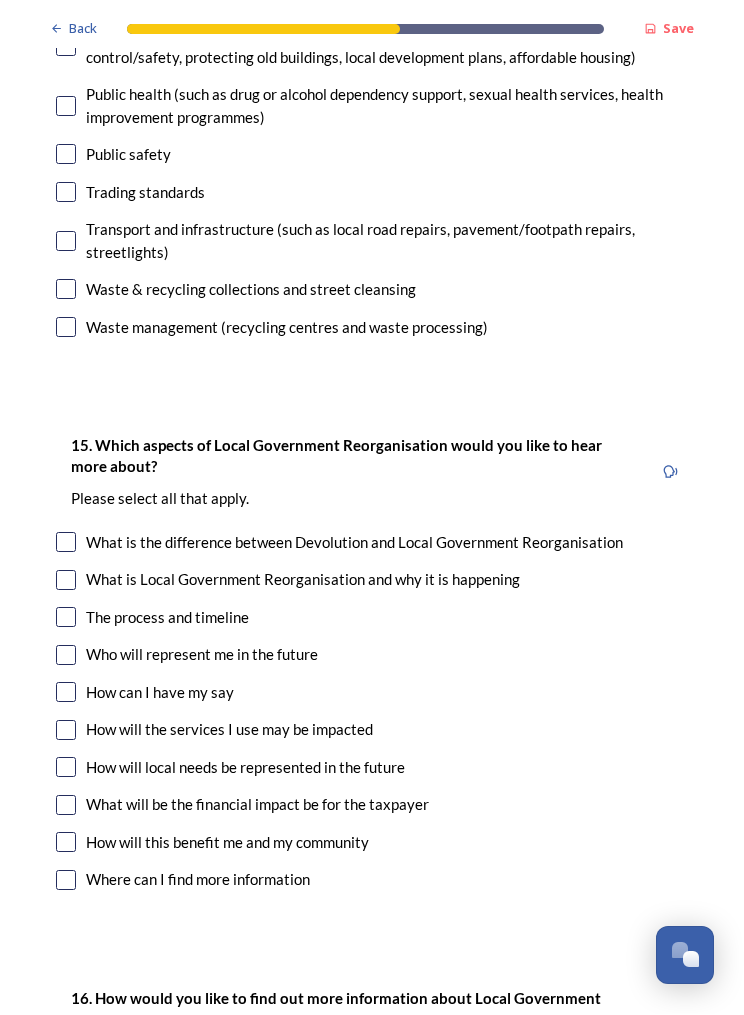 click at bounding box center [66, 768] 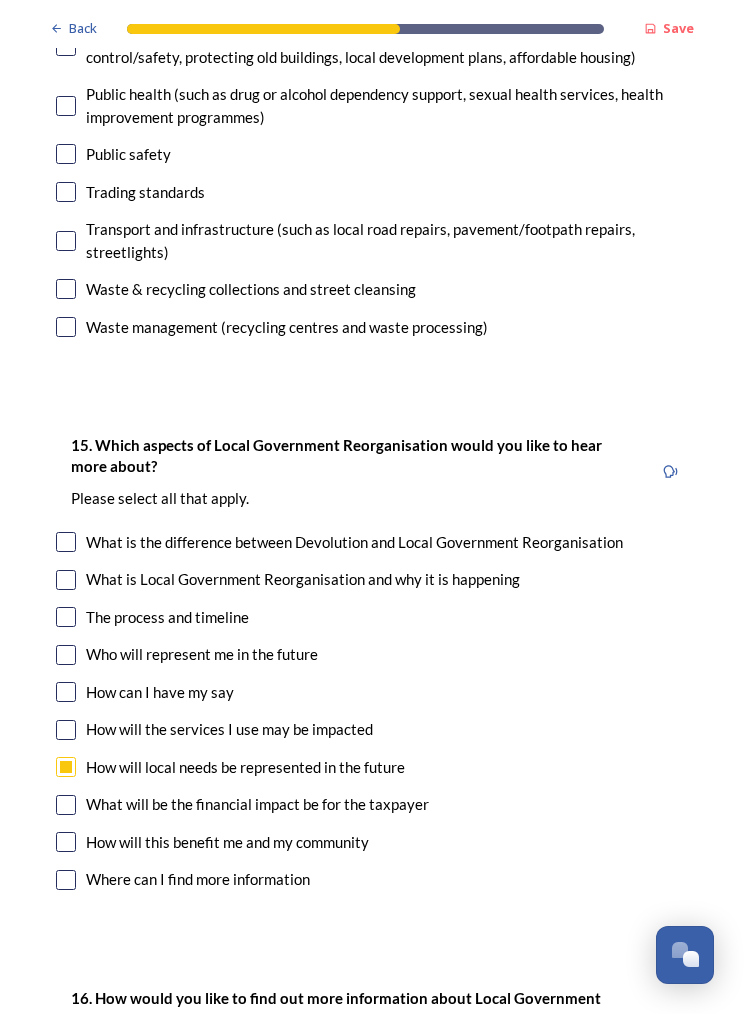 click at bounding box center (66, 618) 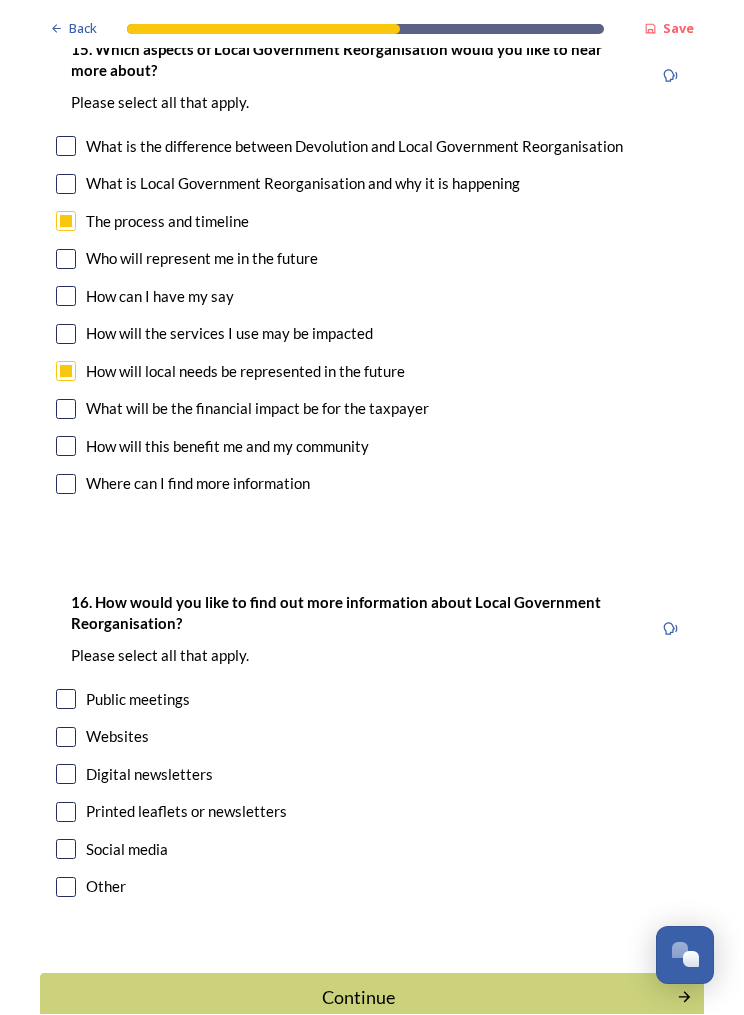 scroll, scrollTop: 5759, scrollLeft: 0, axis: vertical 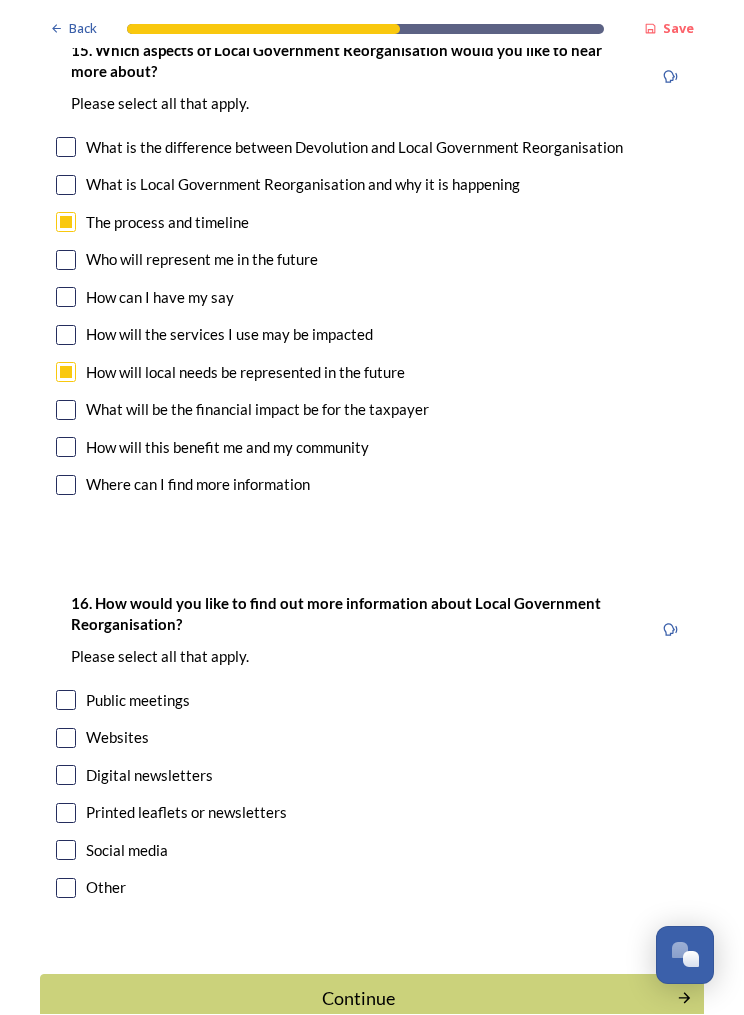 click at bounding box center (66, 739) 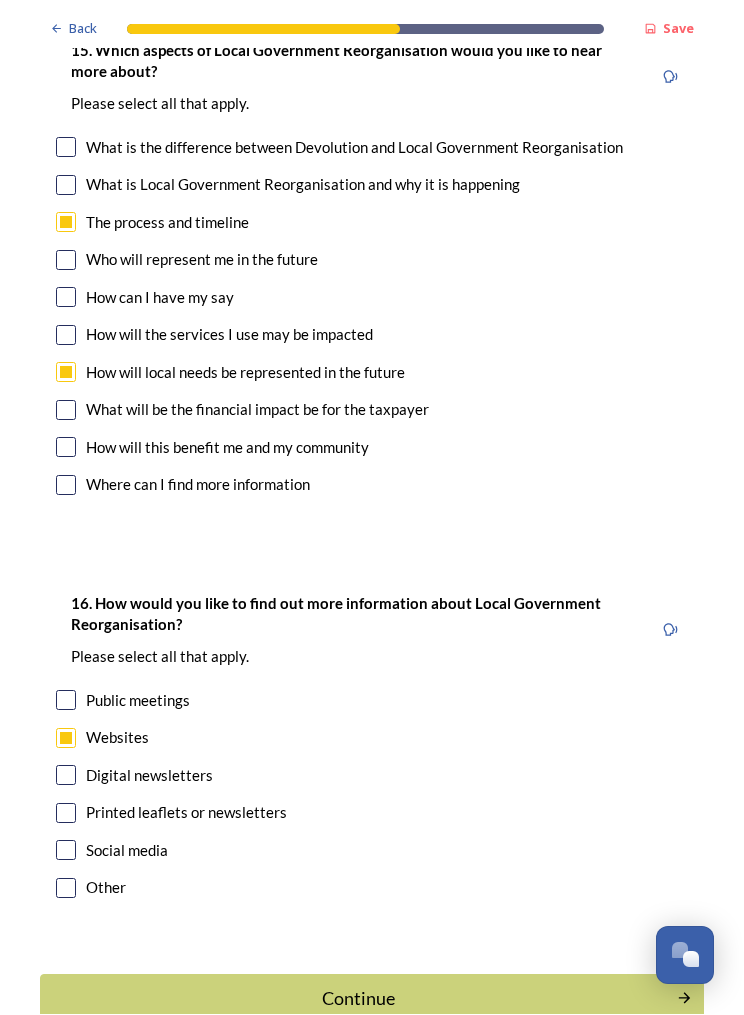 click on "Continue" at bounding box center (358, 999) 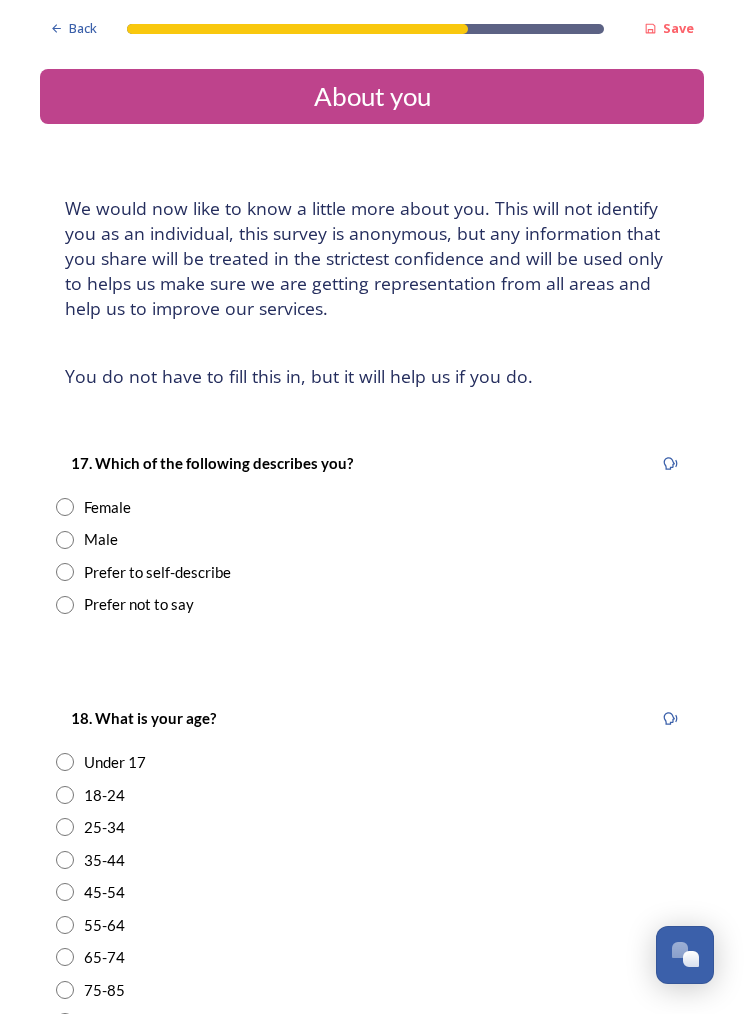 click at bounding box center (65, 508) 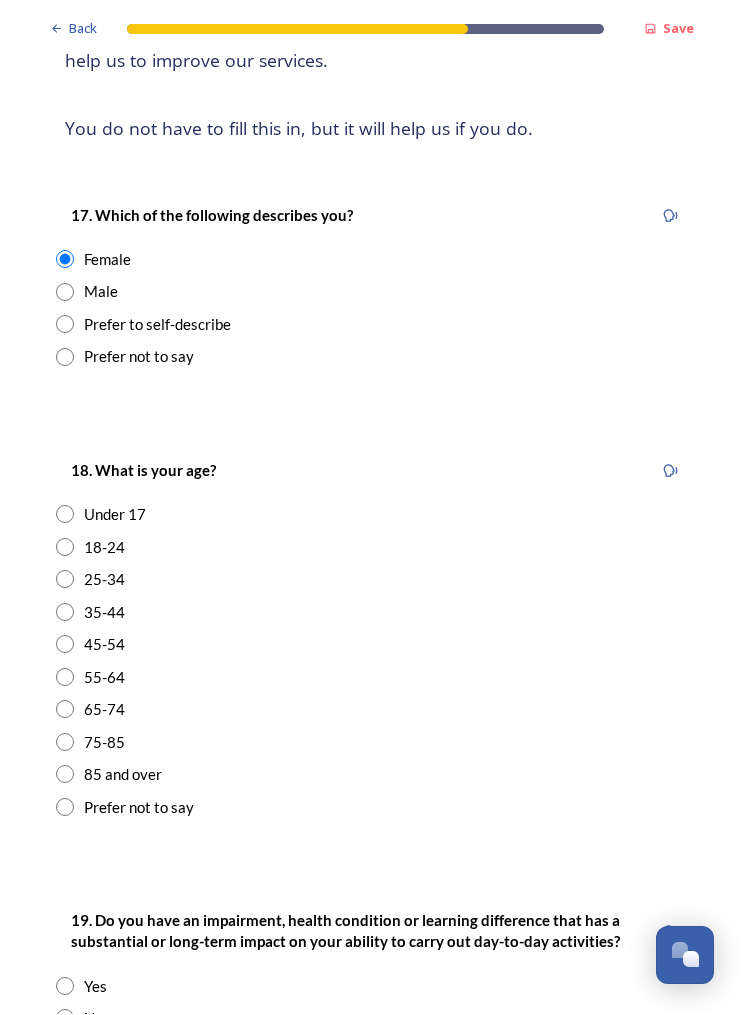 scroll, scrollTop: 261, scrollLeft: 0, axis: vertical 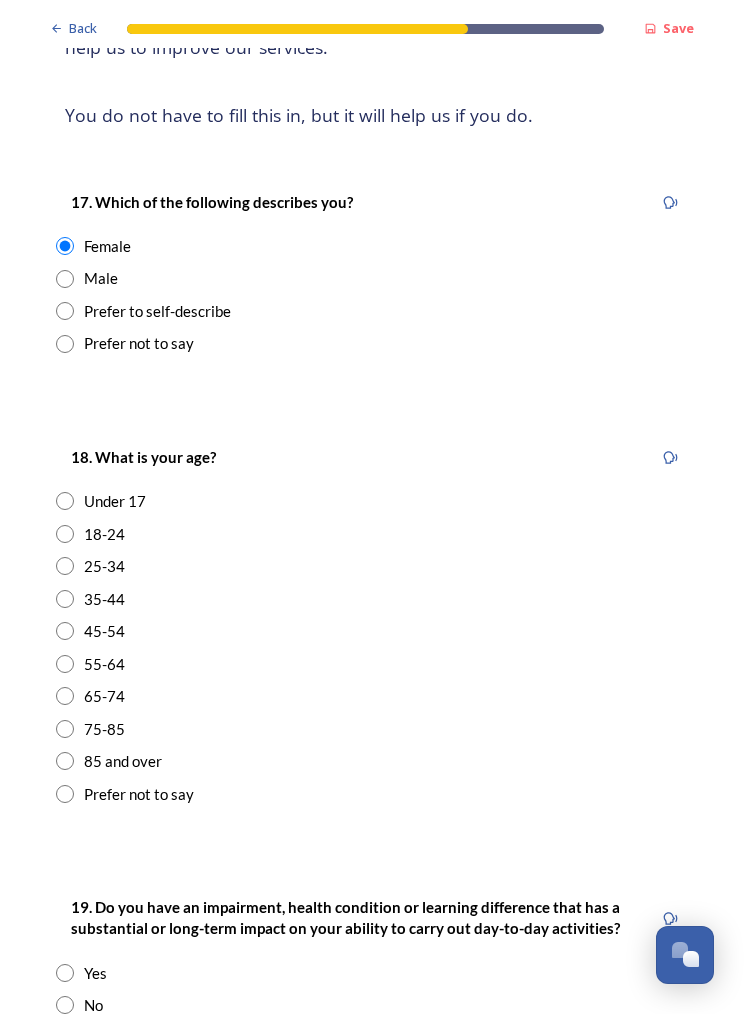 click at bounding box center [65, 730] 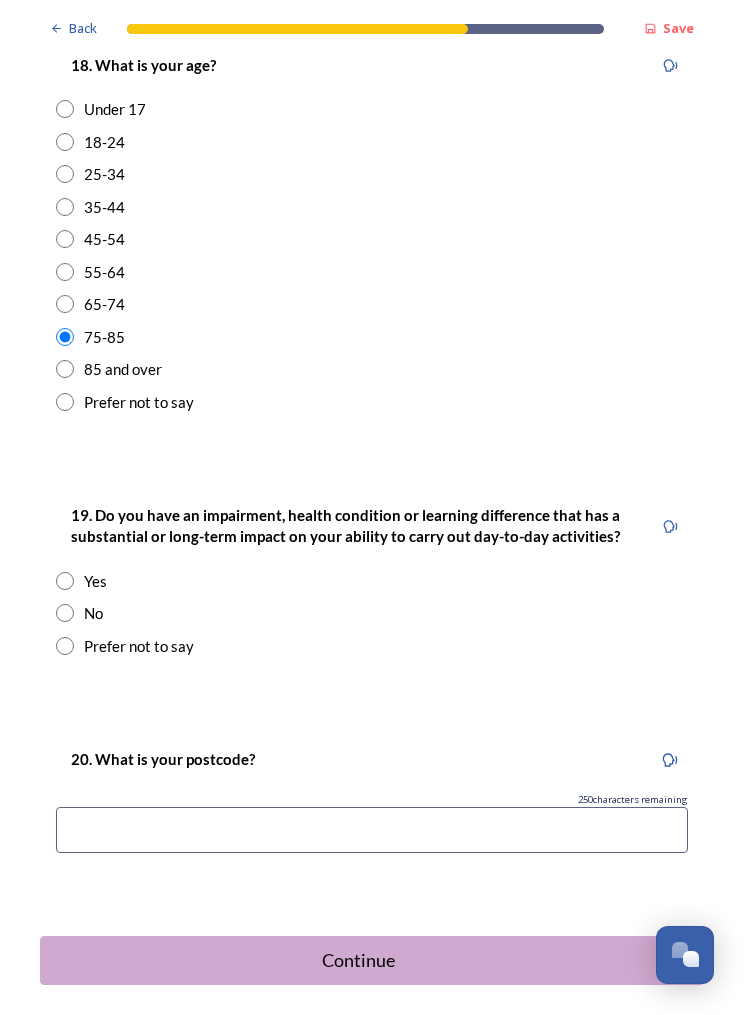 scroll, scrollTop: 652, scrollLeft: 0, axis: vertical 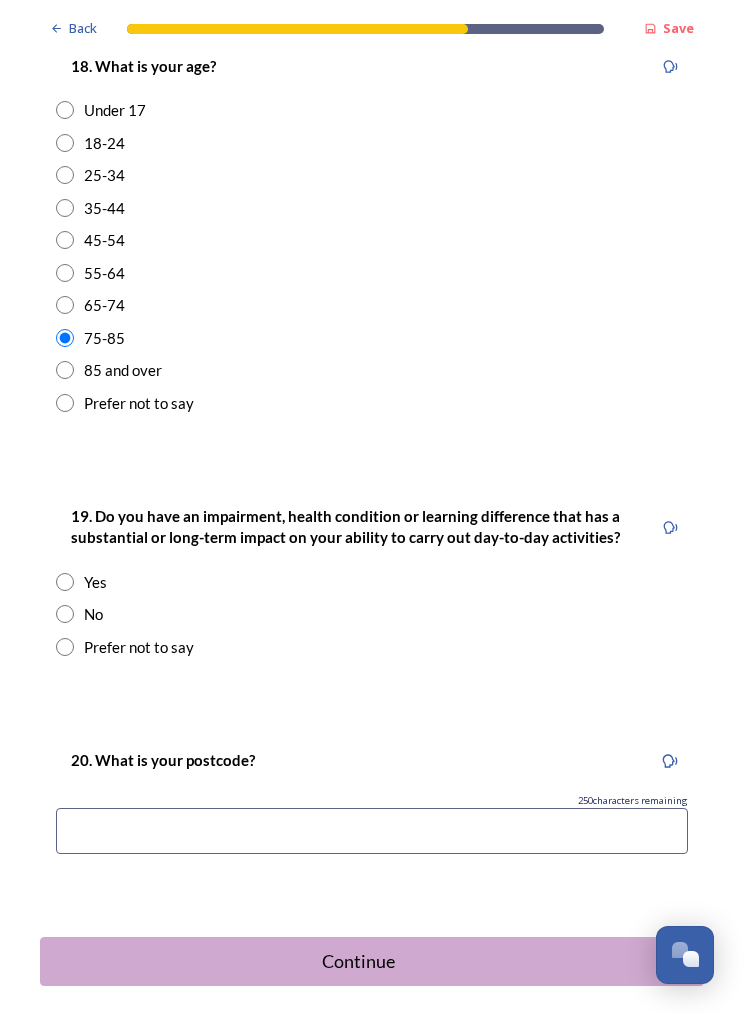 click at bounding box center (65, 615) 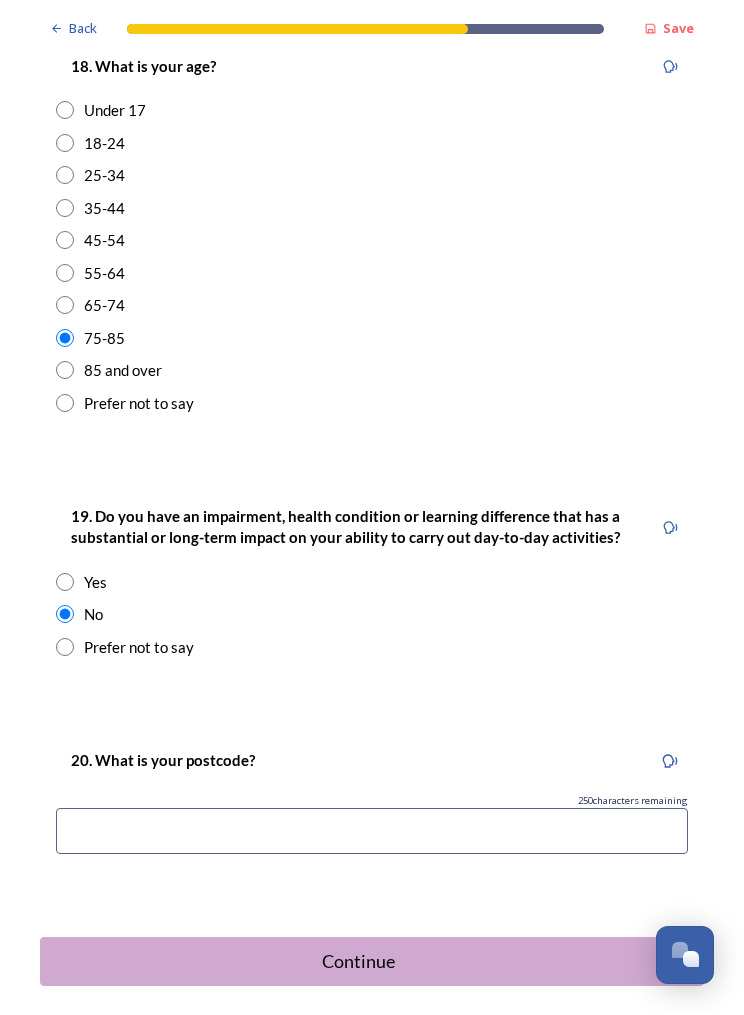 click at bounding box center [372, 832] 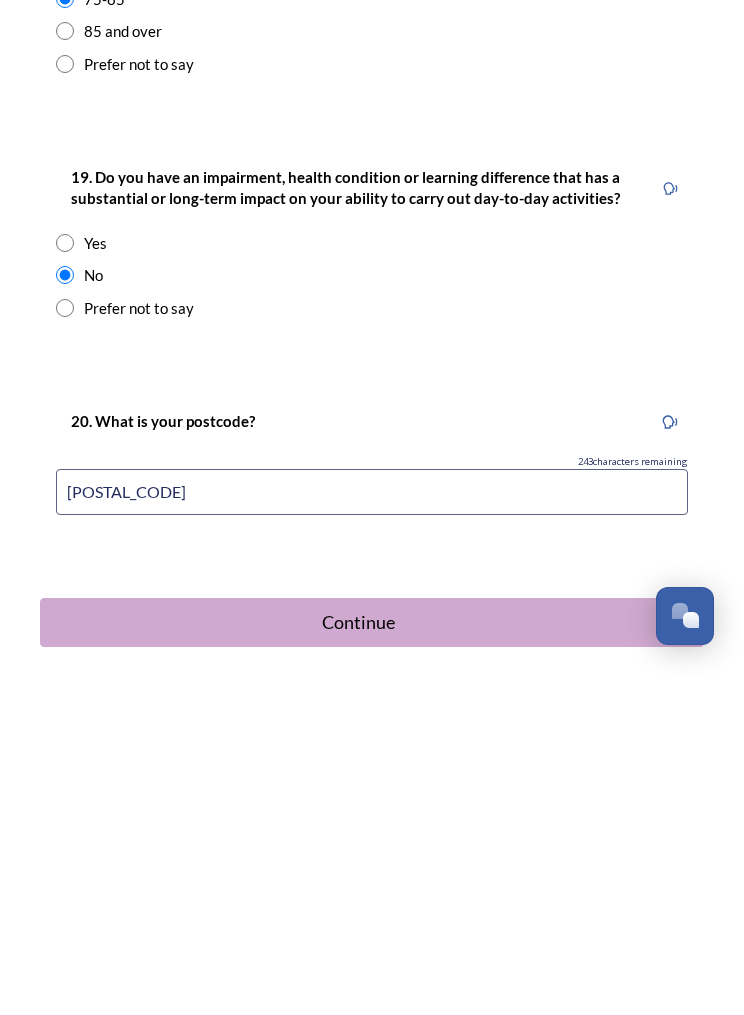 type on "[POSTAL_CODE]" 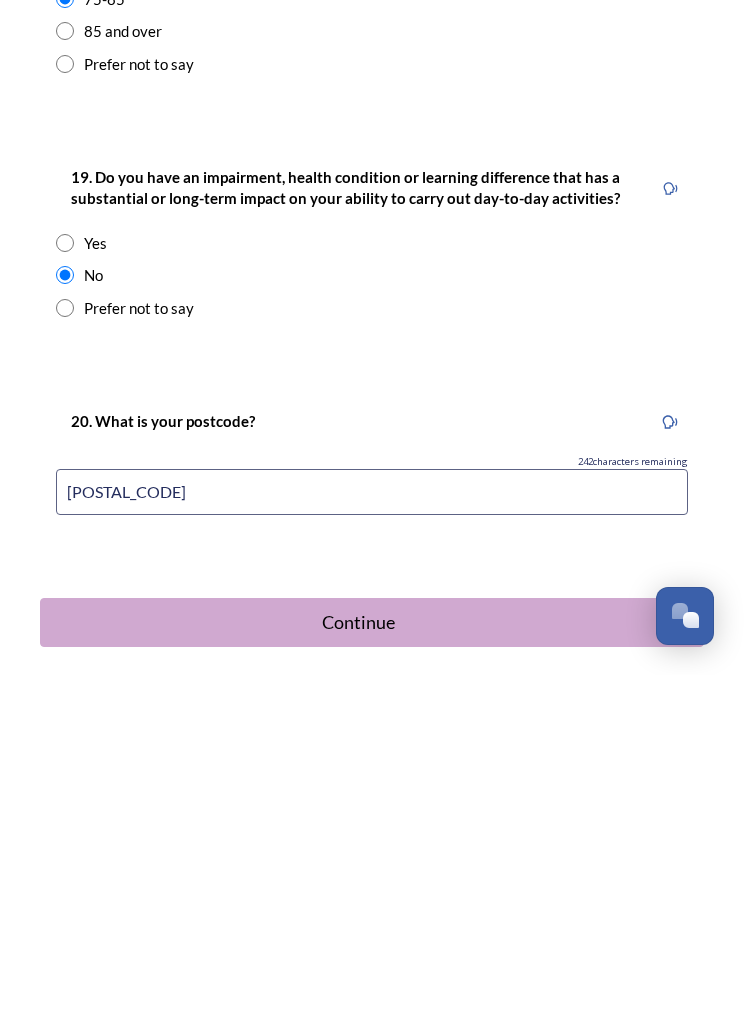 click on "Continue" at bounding box center [358, 962] 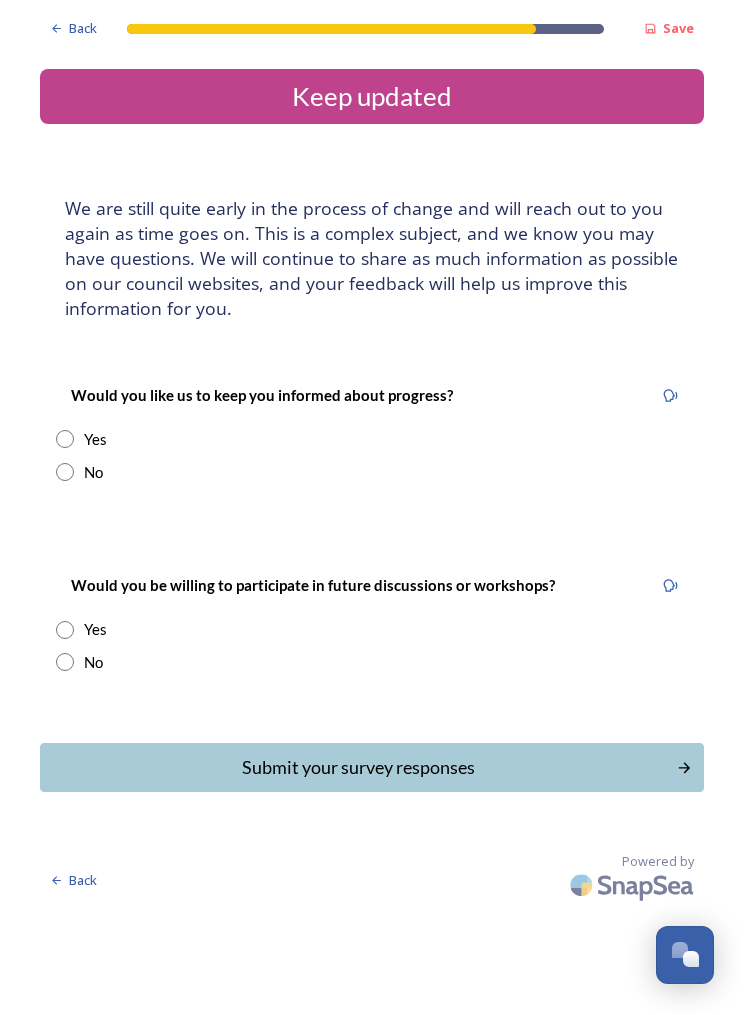 click on "Would you like us to keep you informed about progress? Yes No" at bounding box center [372, 434] 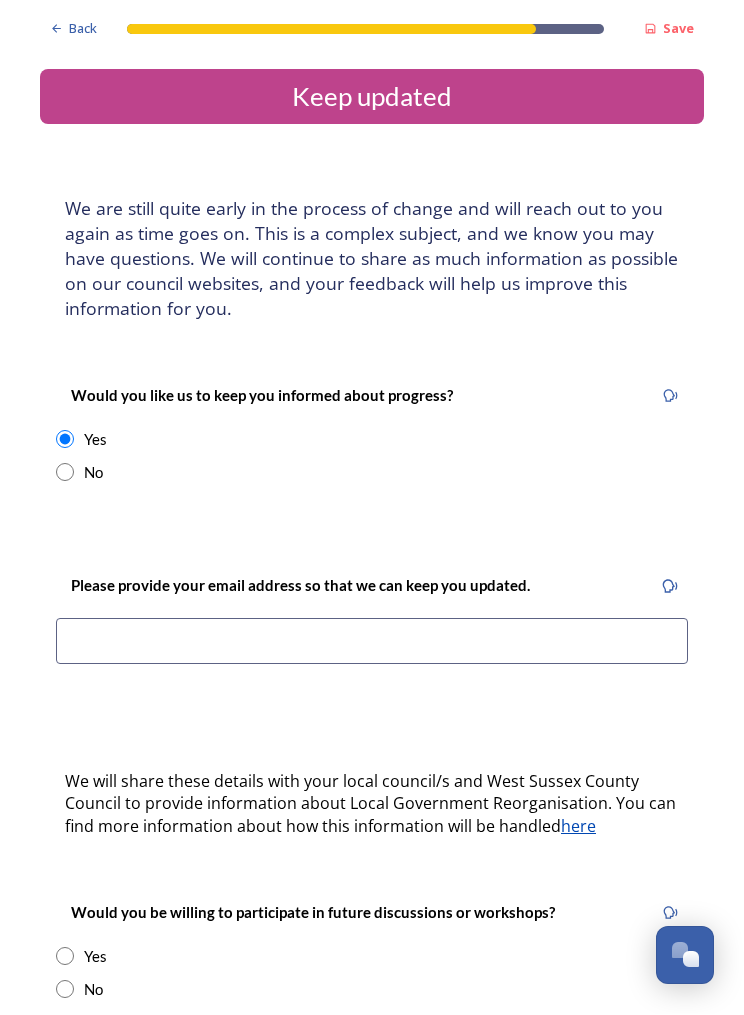 click at bounding box center (372, 642) 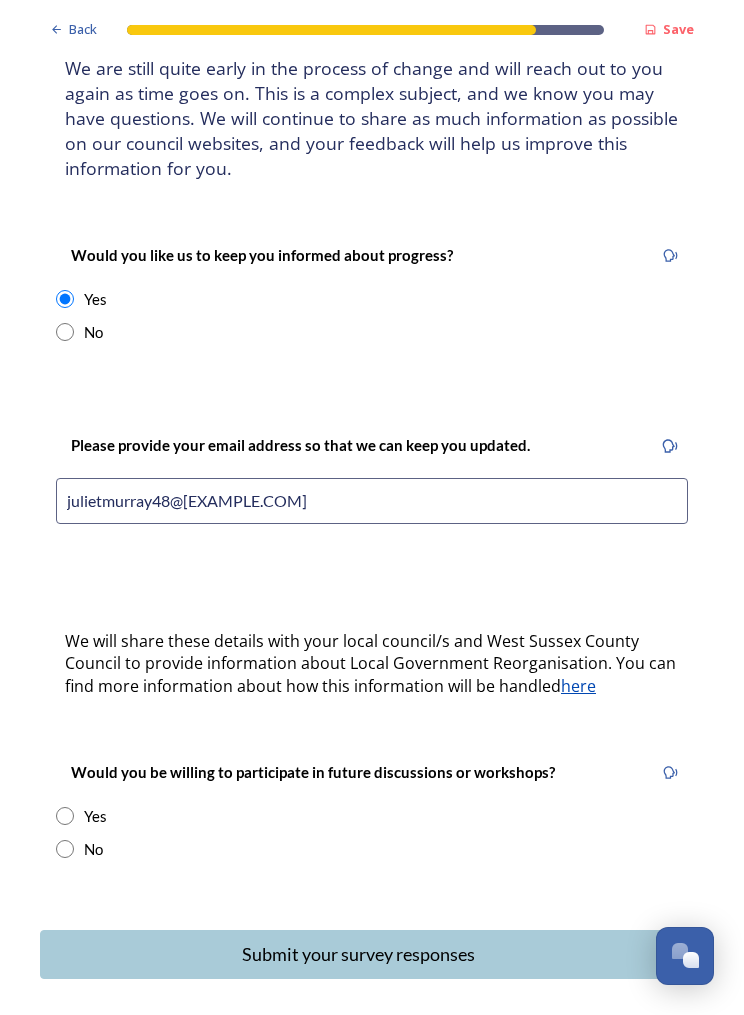 scroll, scrollTop: 140, scrollLeft: 0, axis: vertical 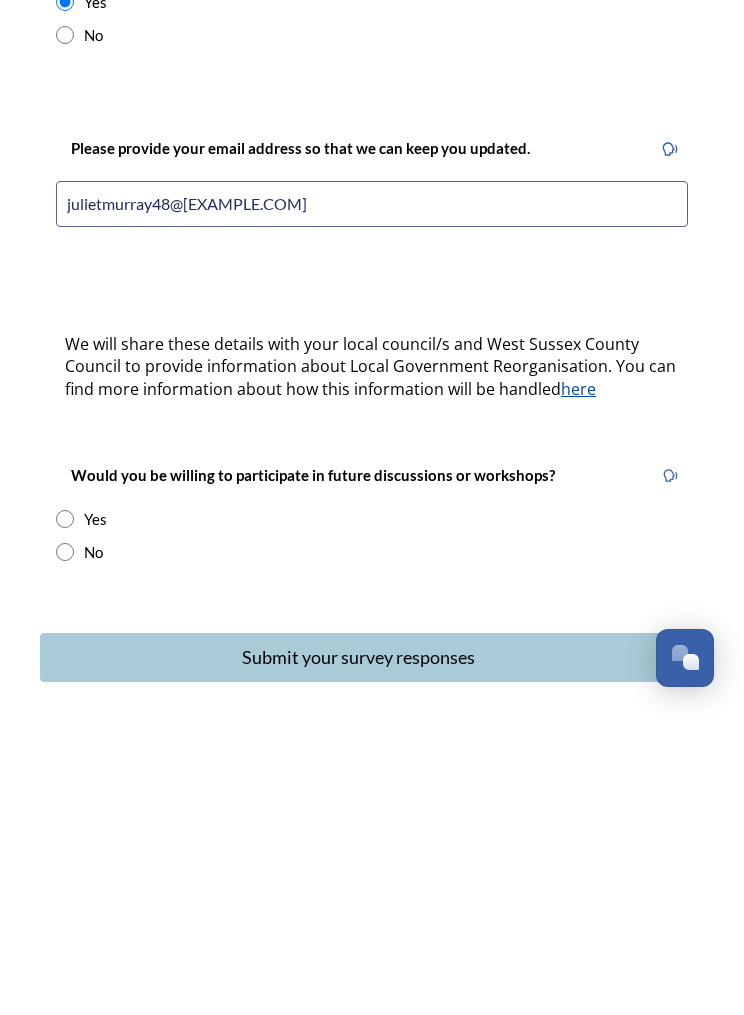 type on "julietmurray48@[EXAMPLE.COM]" 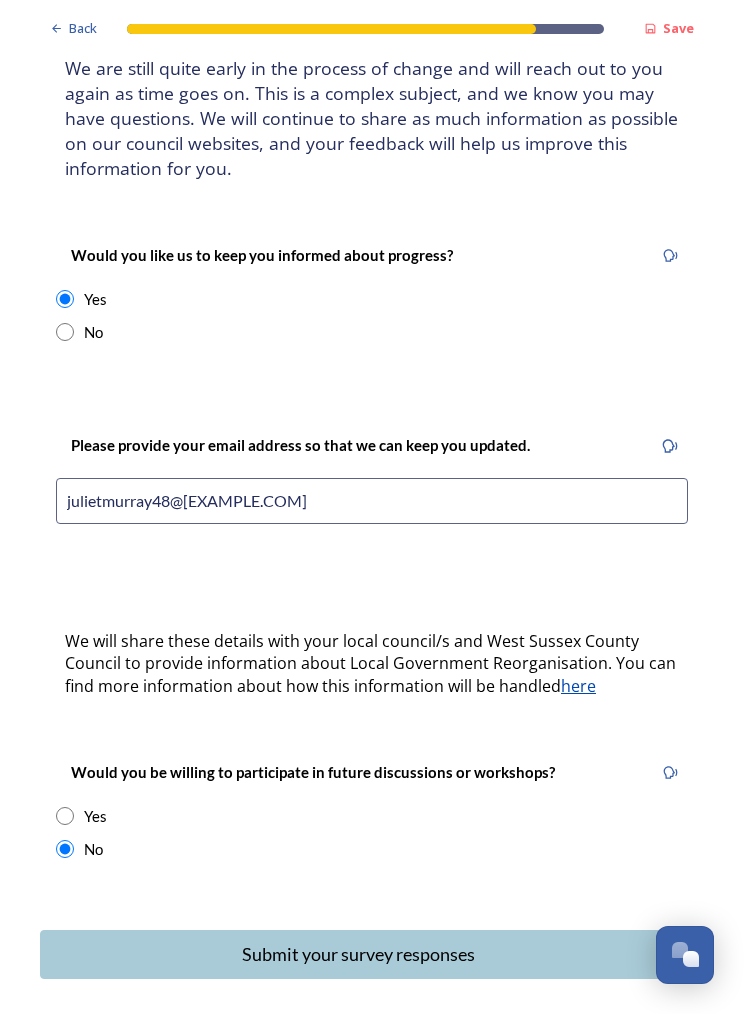 click on "Submit your survey responses" at bounding box center [358, 955] 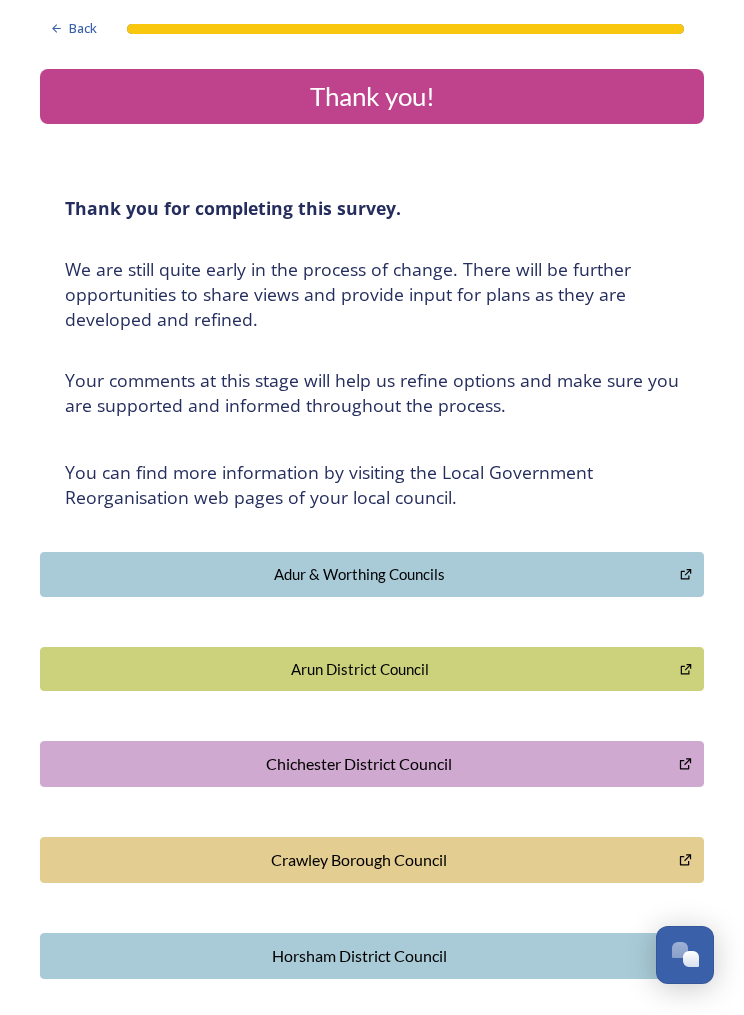 scroll, scrollTop: 0, scrollLeft: 0, axis: both 